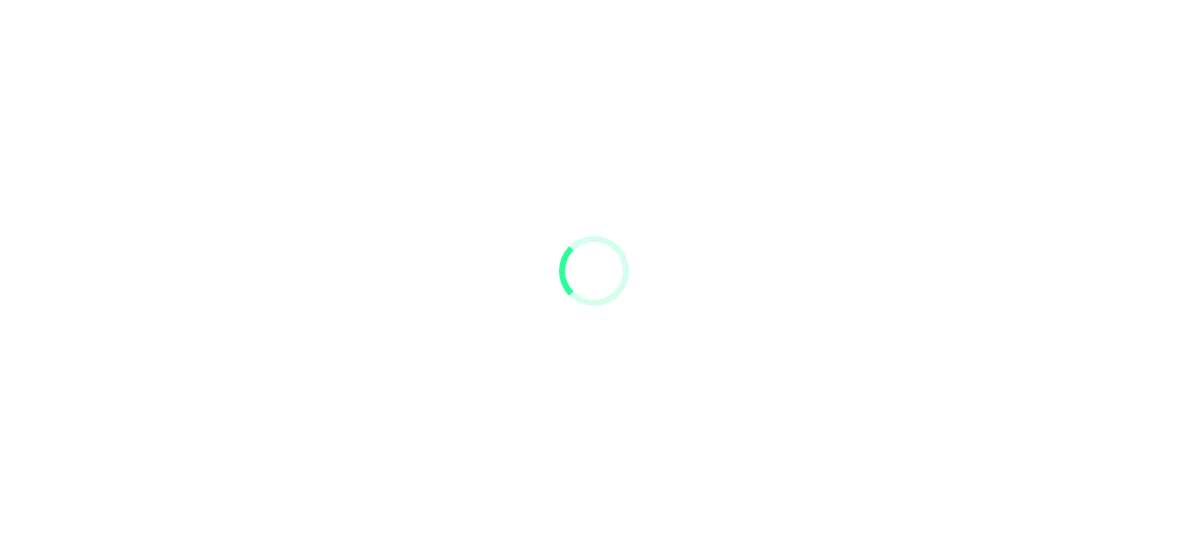 scroll, scrollTop: 0, scrollLeft: 0, axis: both 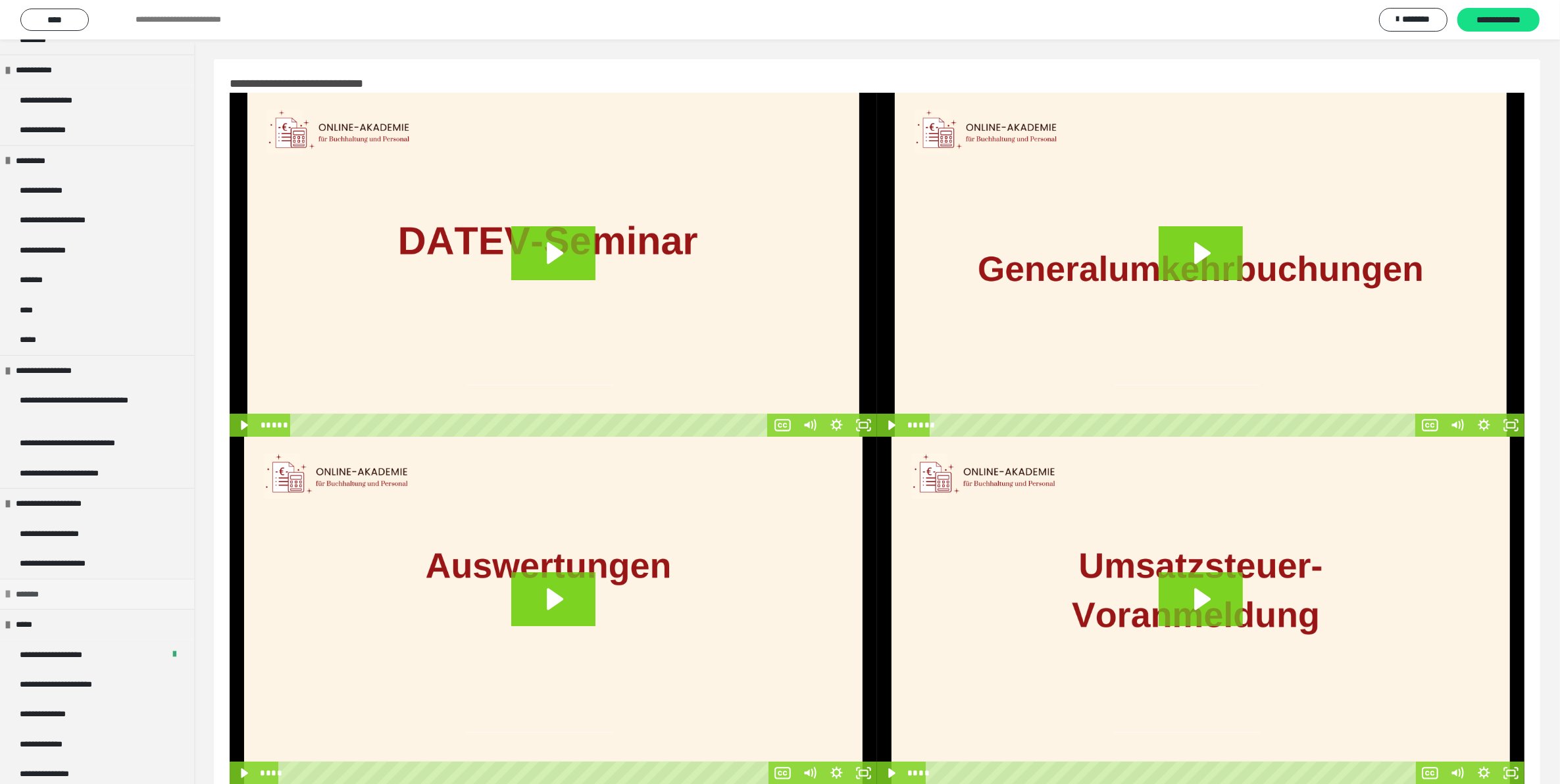 click at bounding box center [8, 594] 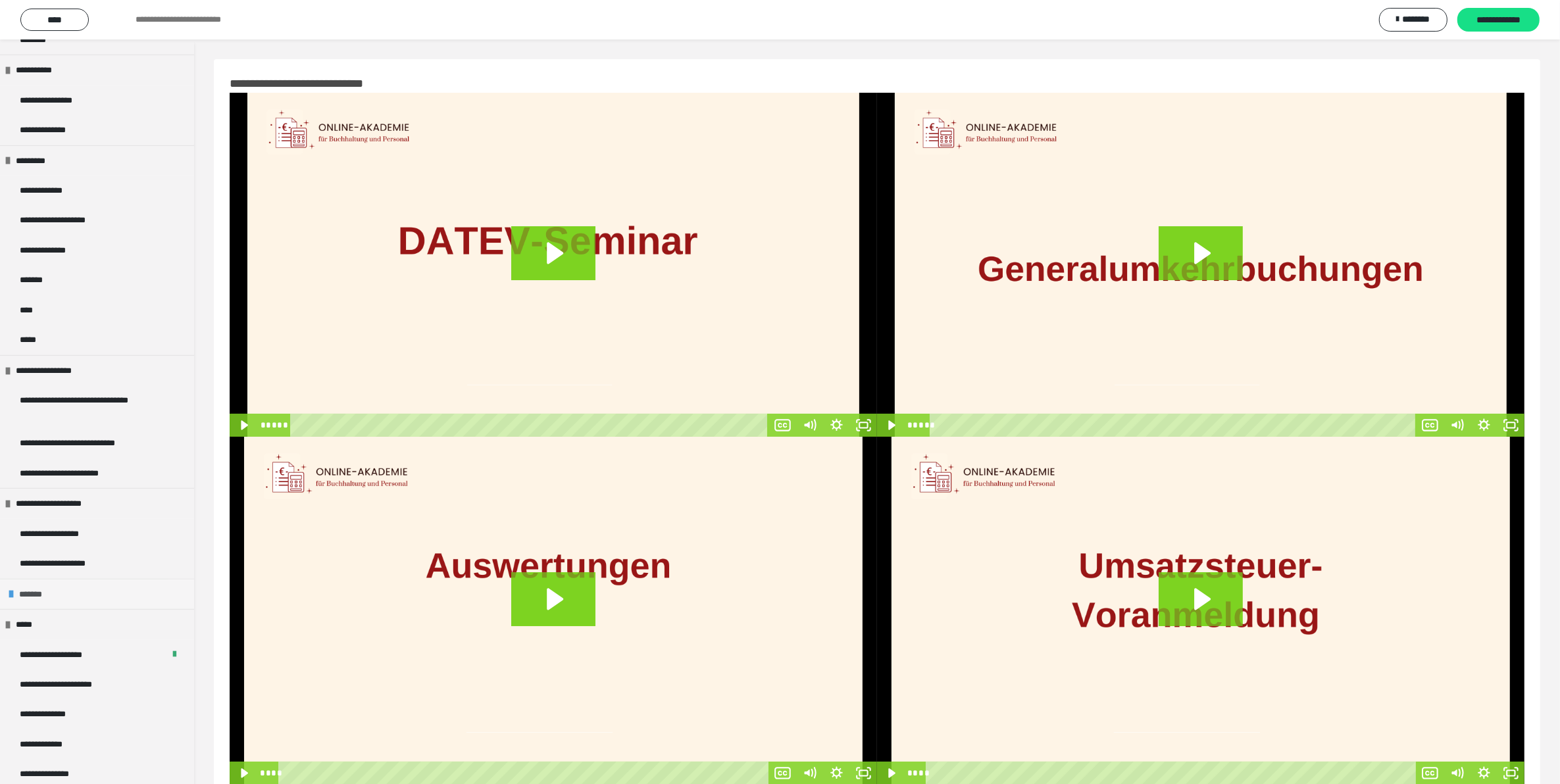 click on "*******" at bounding box center [97, 594] 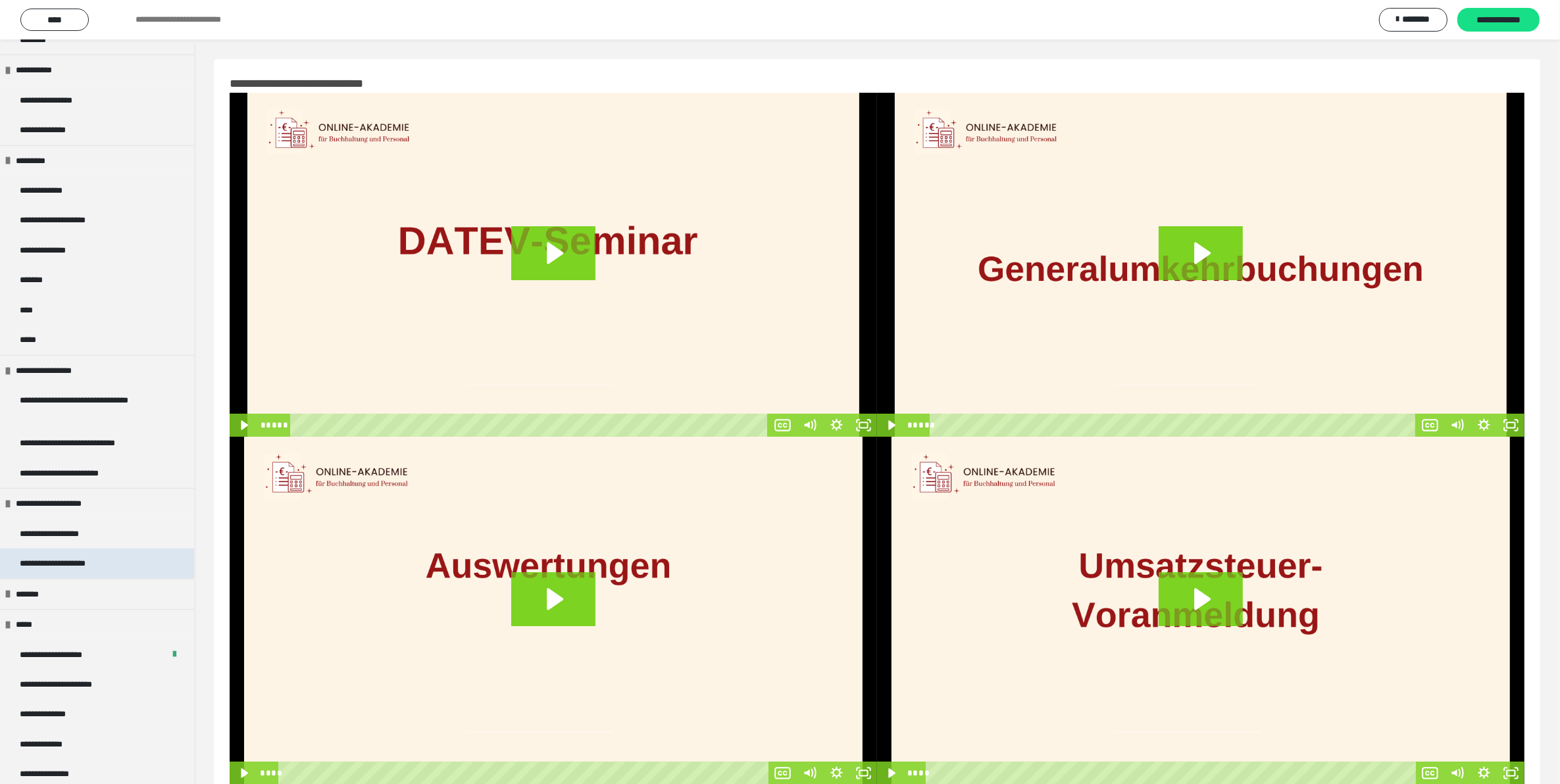 click on "**********" at bounding box center [97, 563] 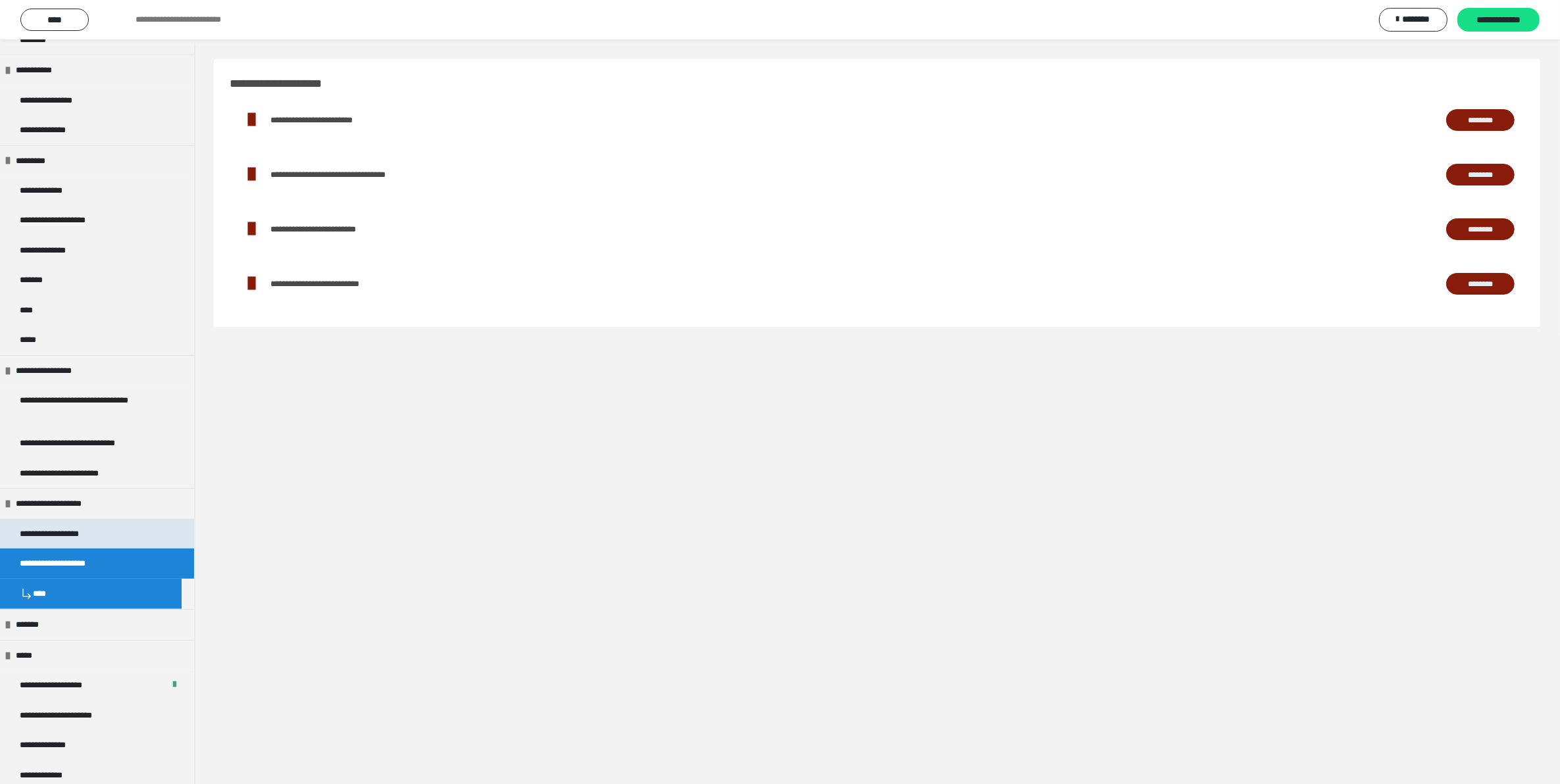 click on "**********" at bounding box center [64, 533] 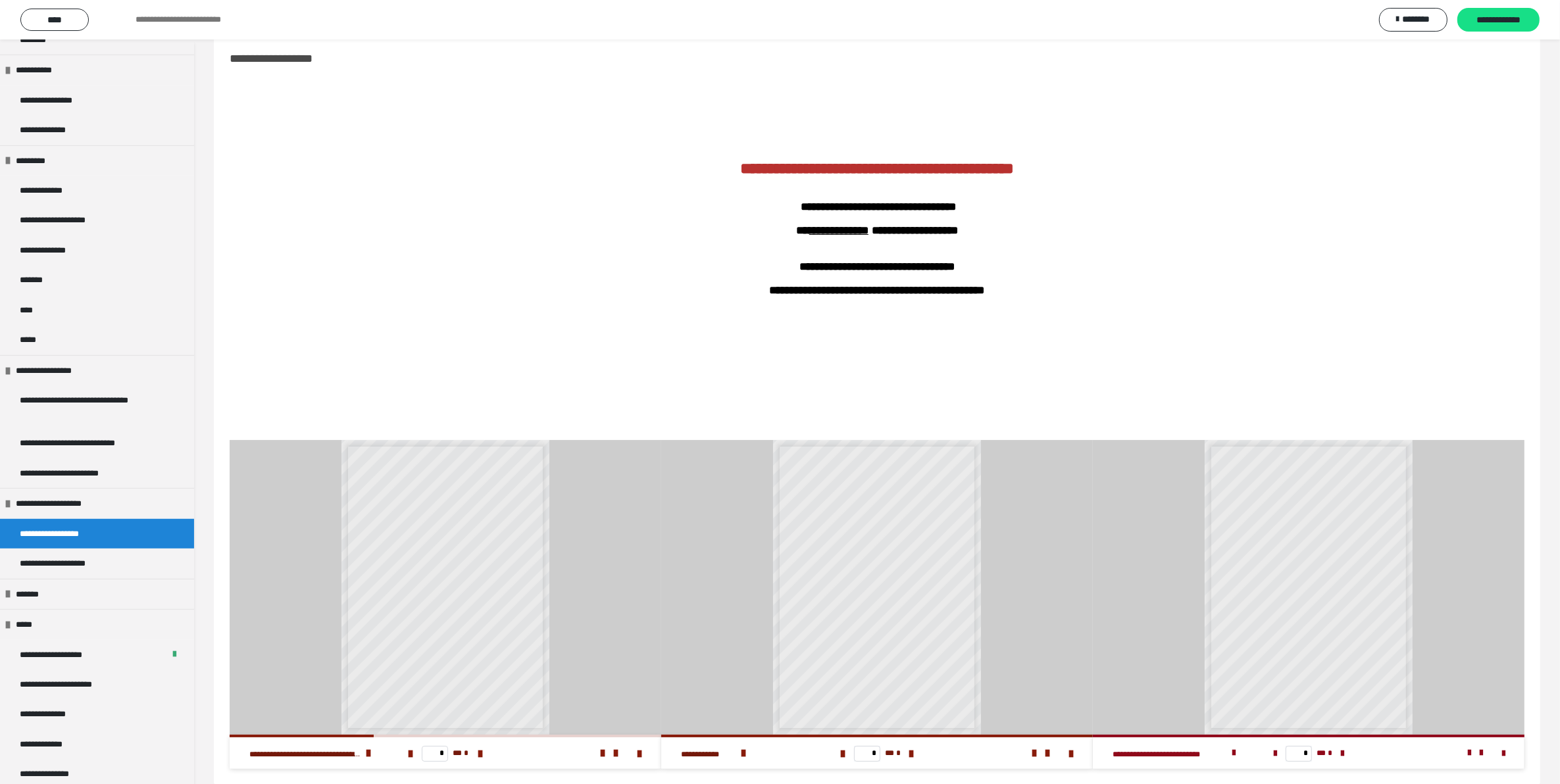 scroll, scrollTop: 45, scrollLeft: 0, axis: vertical 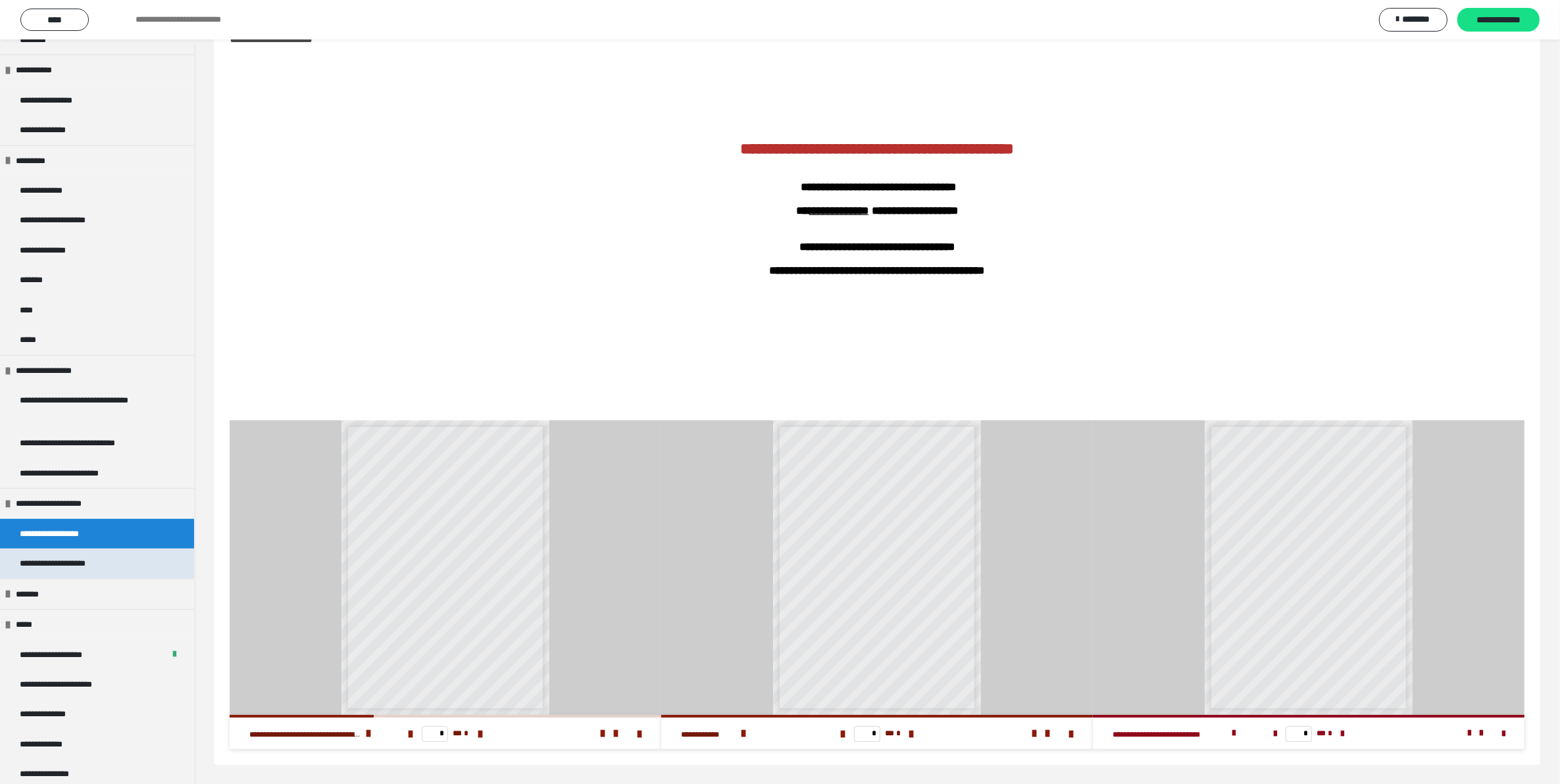 click on "**********" at bounding box center (97, 563) 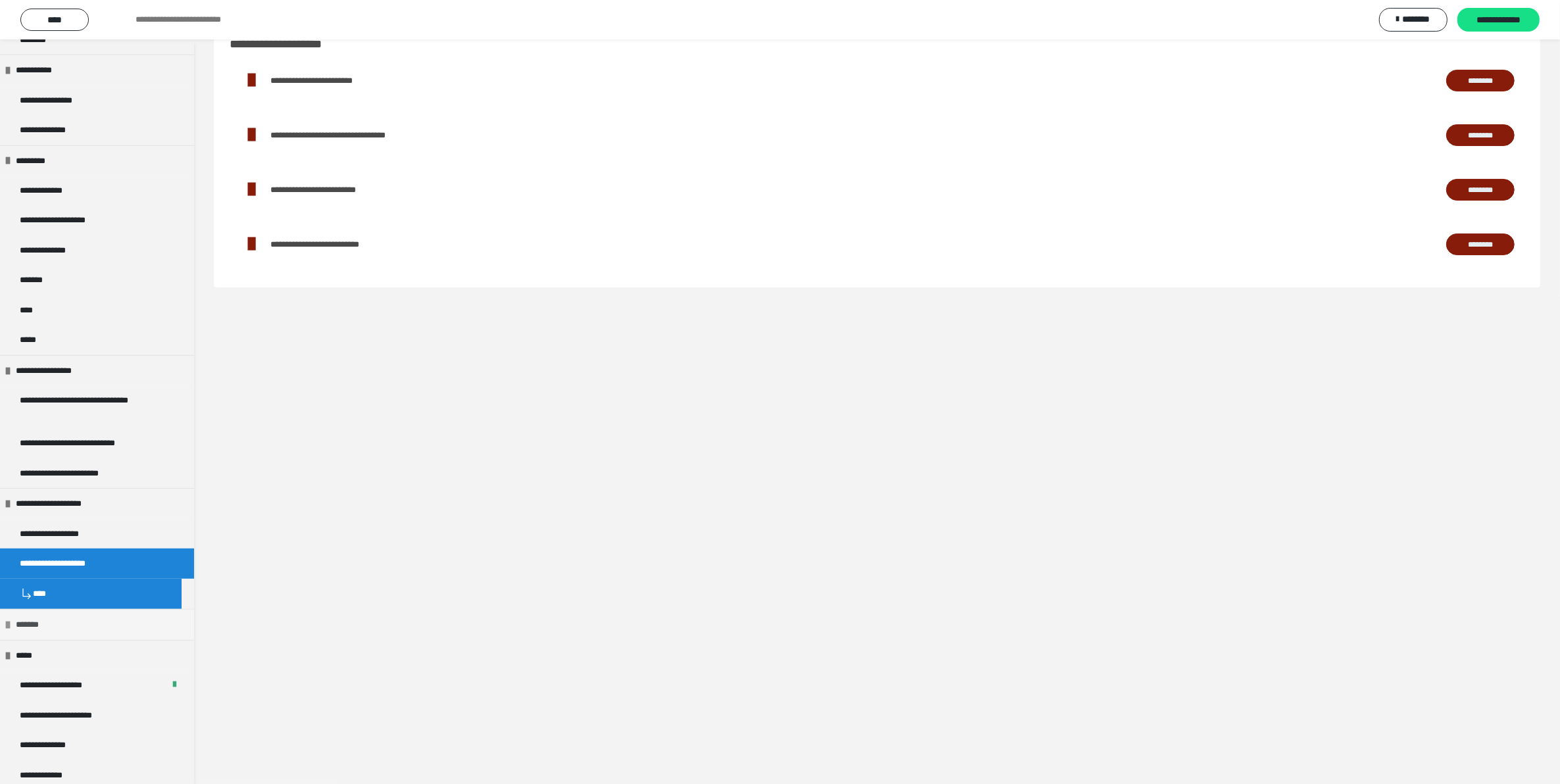 scroll, scrollTop: 39, scrollLeft: 0, axis: vertical 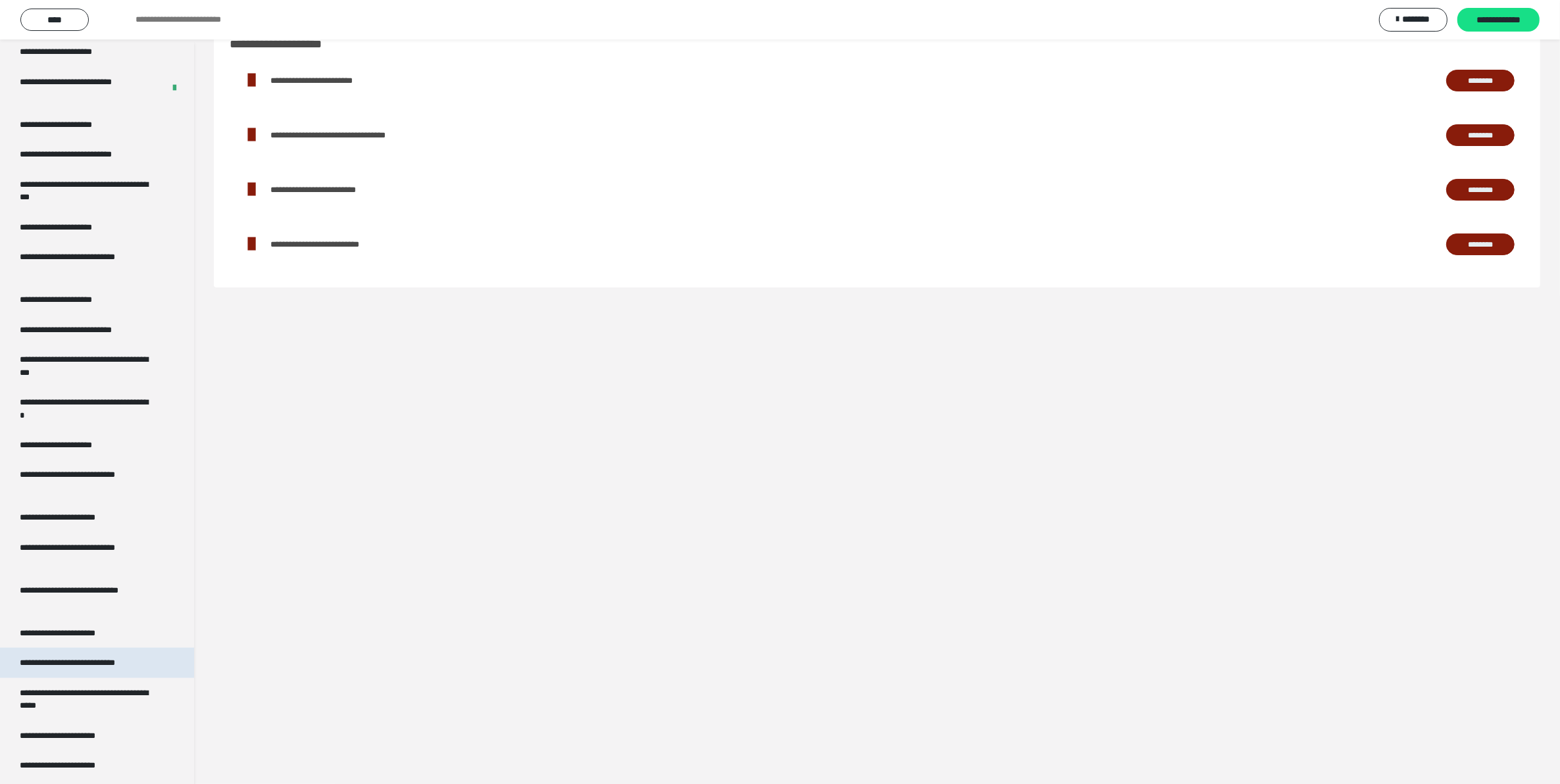 click on "**********" at bounding box center [85, 662] 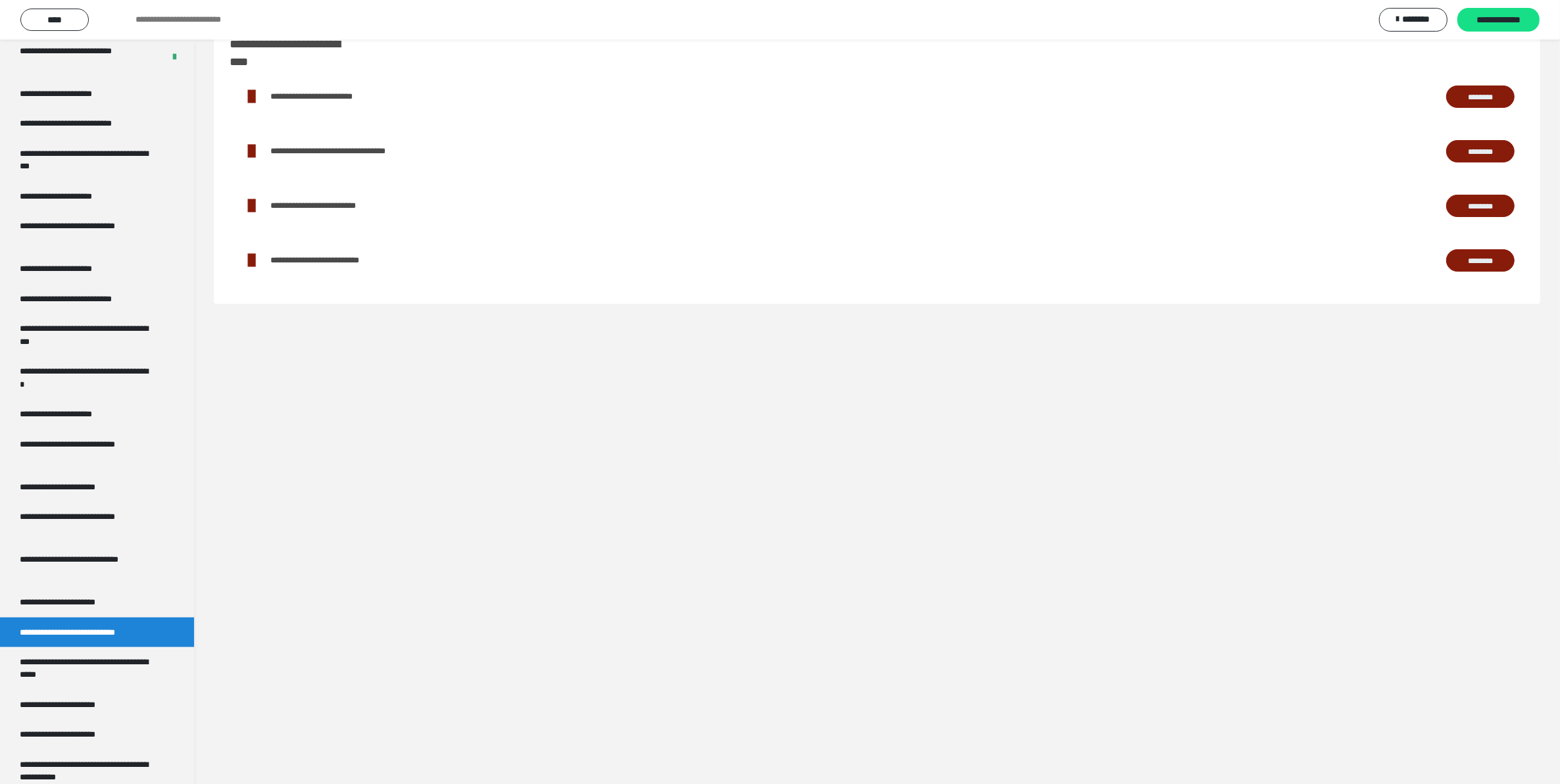 scroll, scrollTop: 2038, scrollLeft: 0, axis: vertical 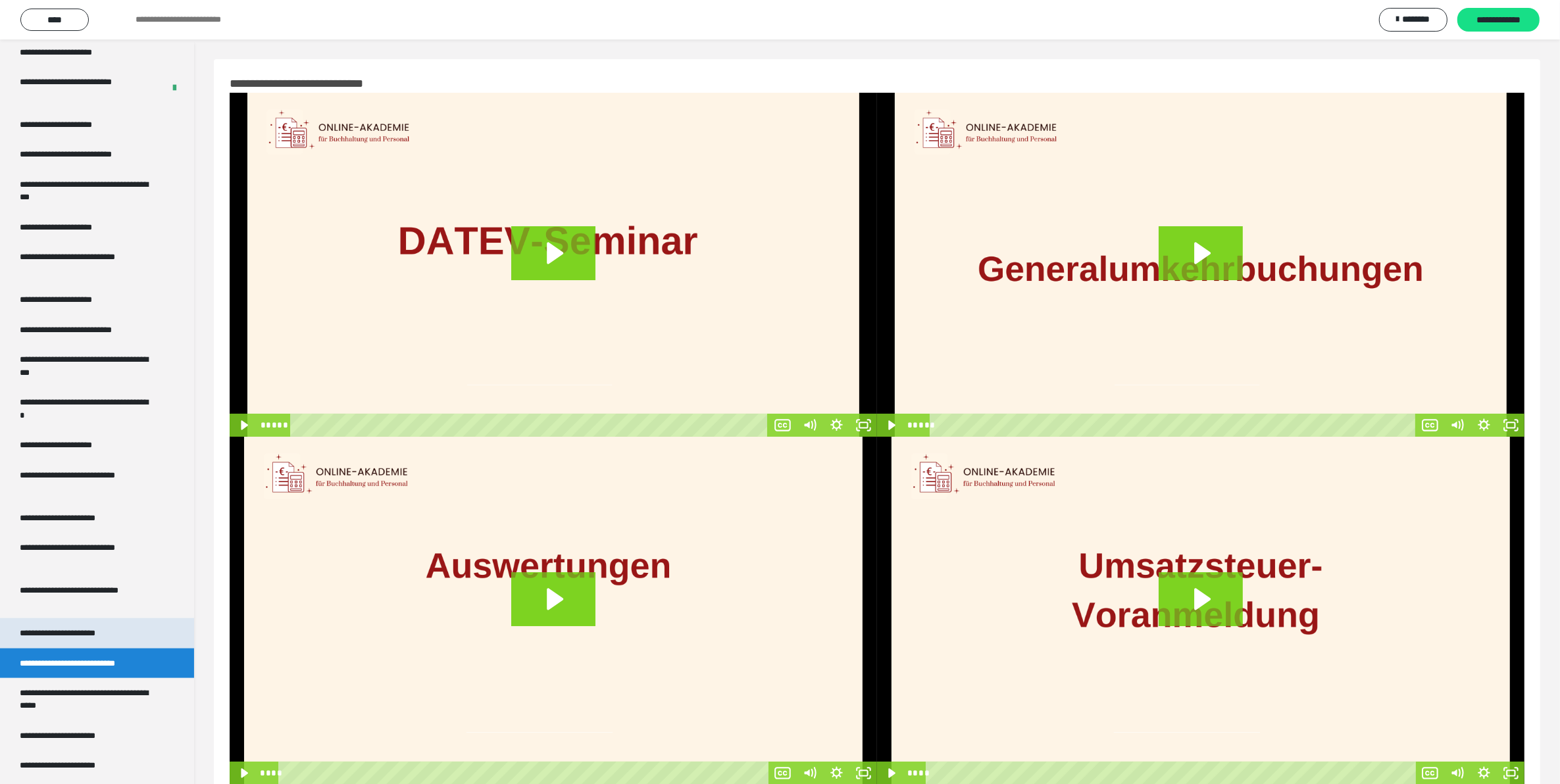 click on "**********" at bounding box center [72, 633] 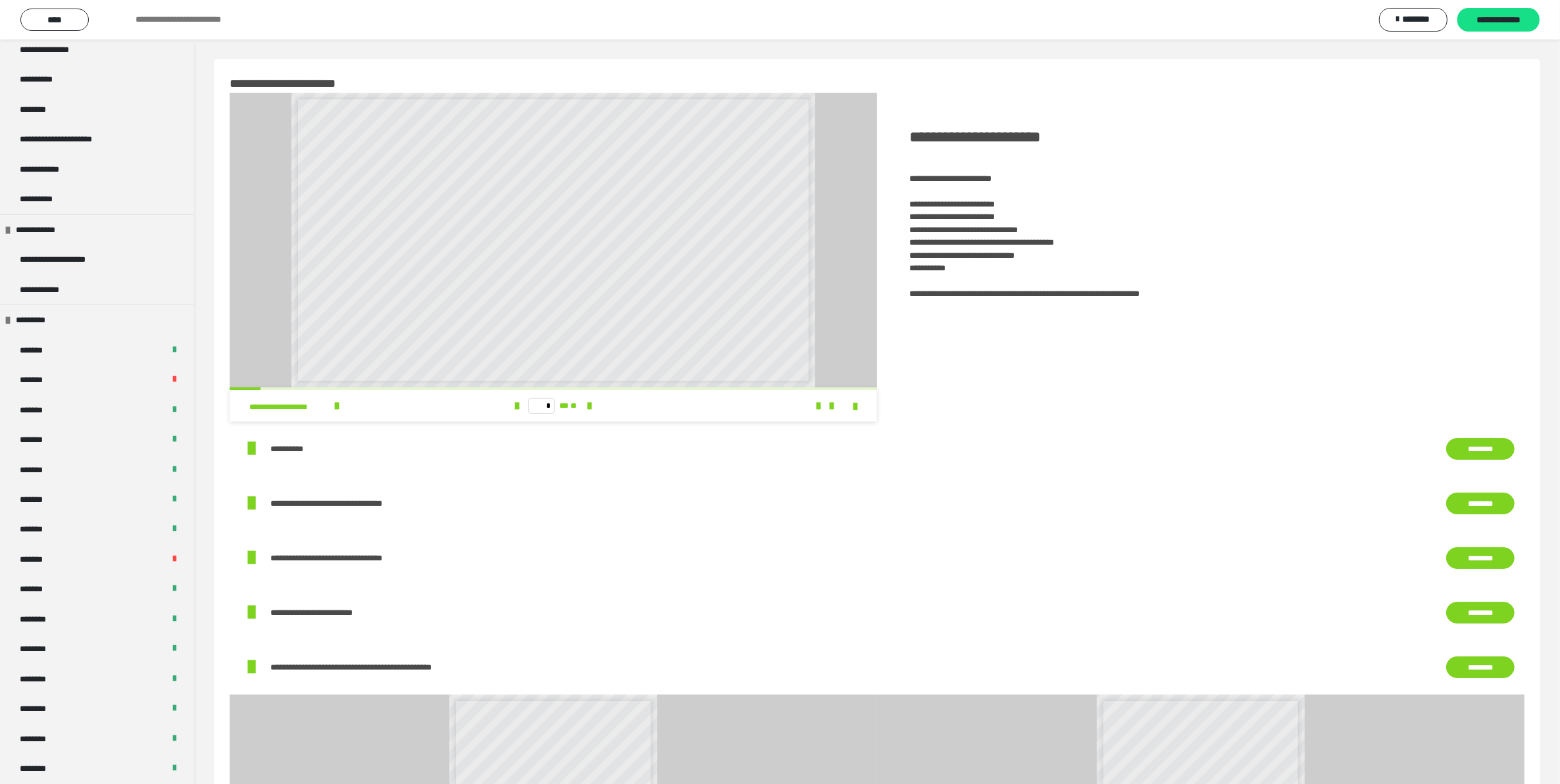 scroll, scrollTop: 0, scrollLeft: 0, axis: both 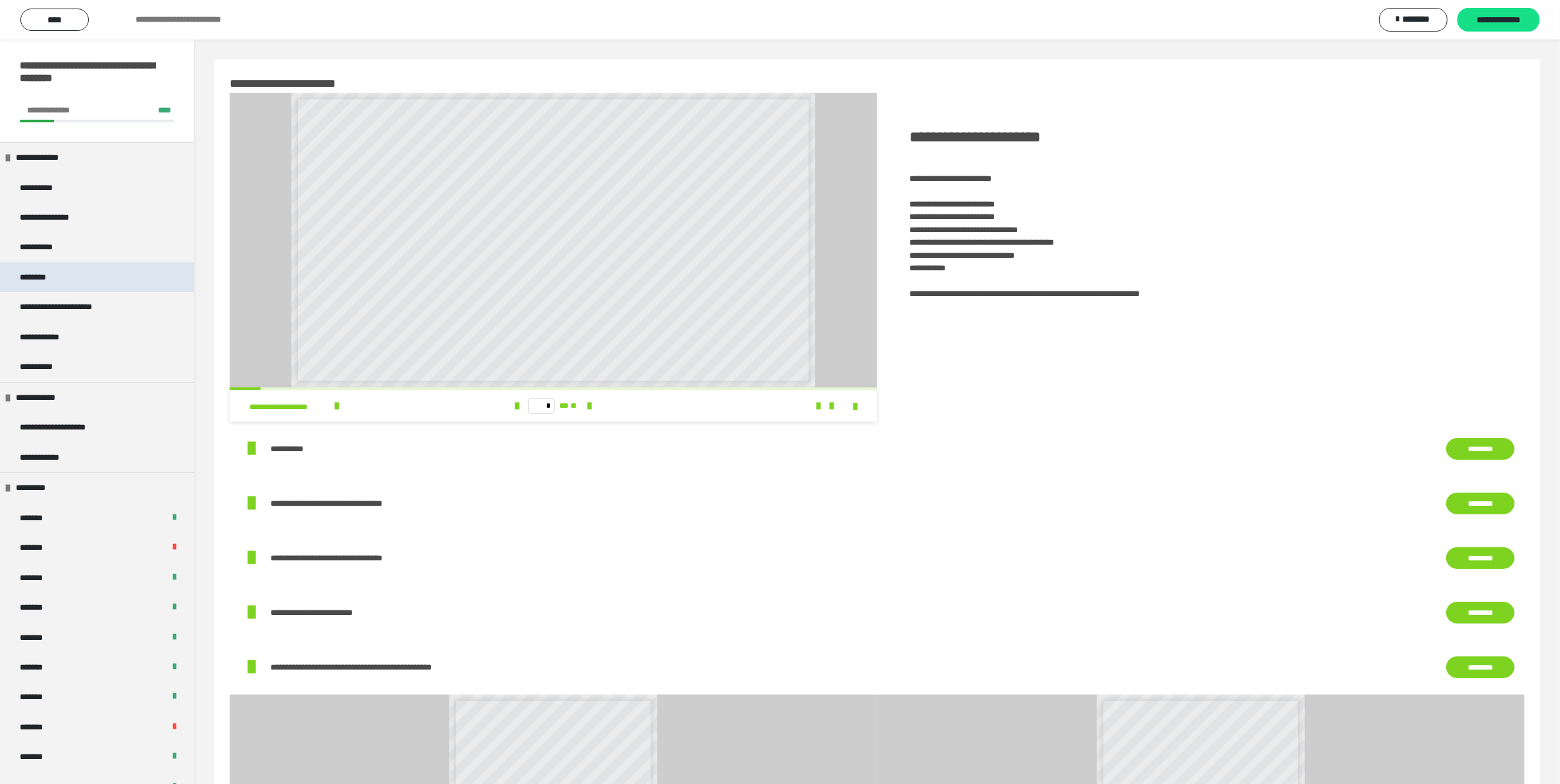 click on "********" at bounding box center (39, 277) 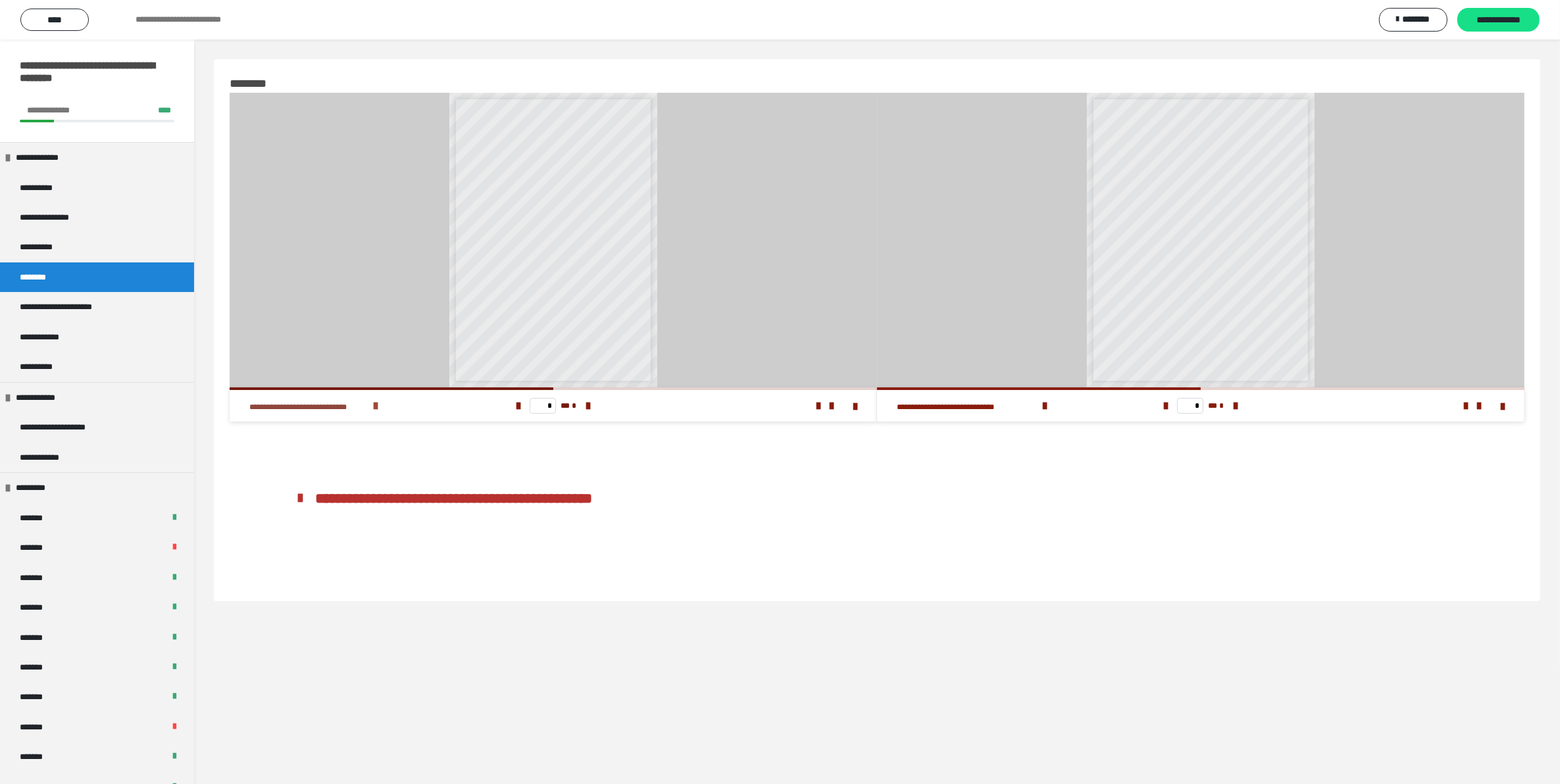 click at bounding box center (376, 406) 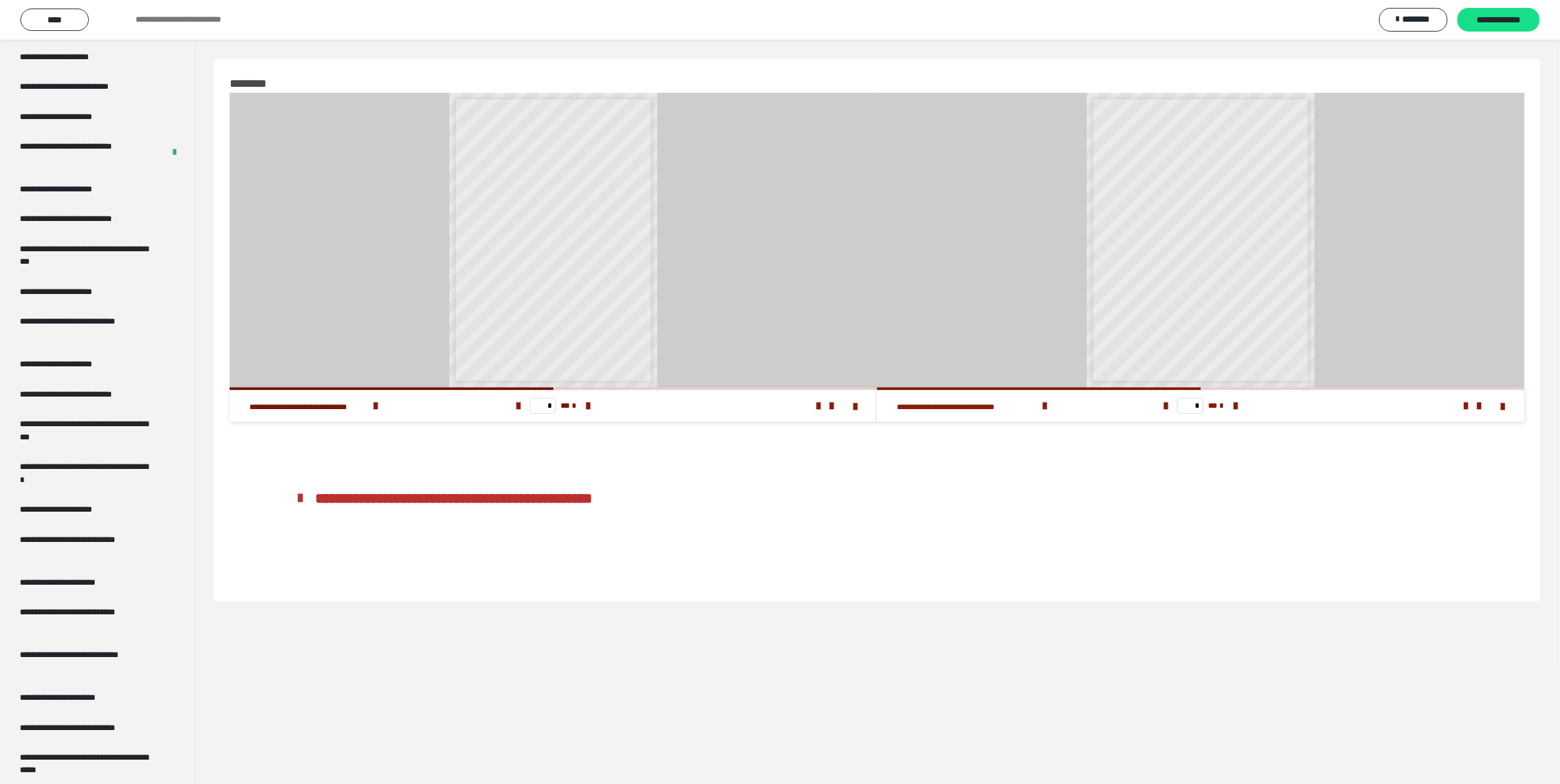 scroll, scrollTop: 2120, scrollLeft: 0, axis: vertical 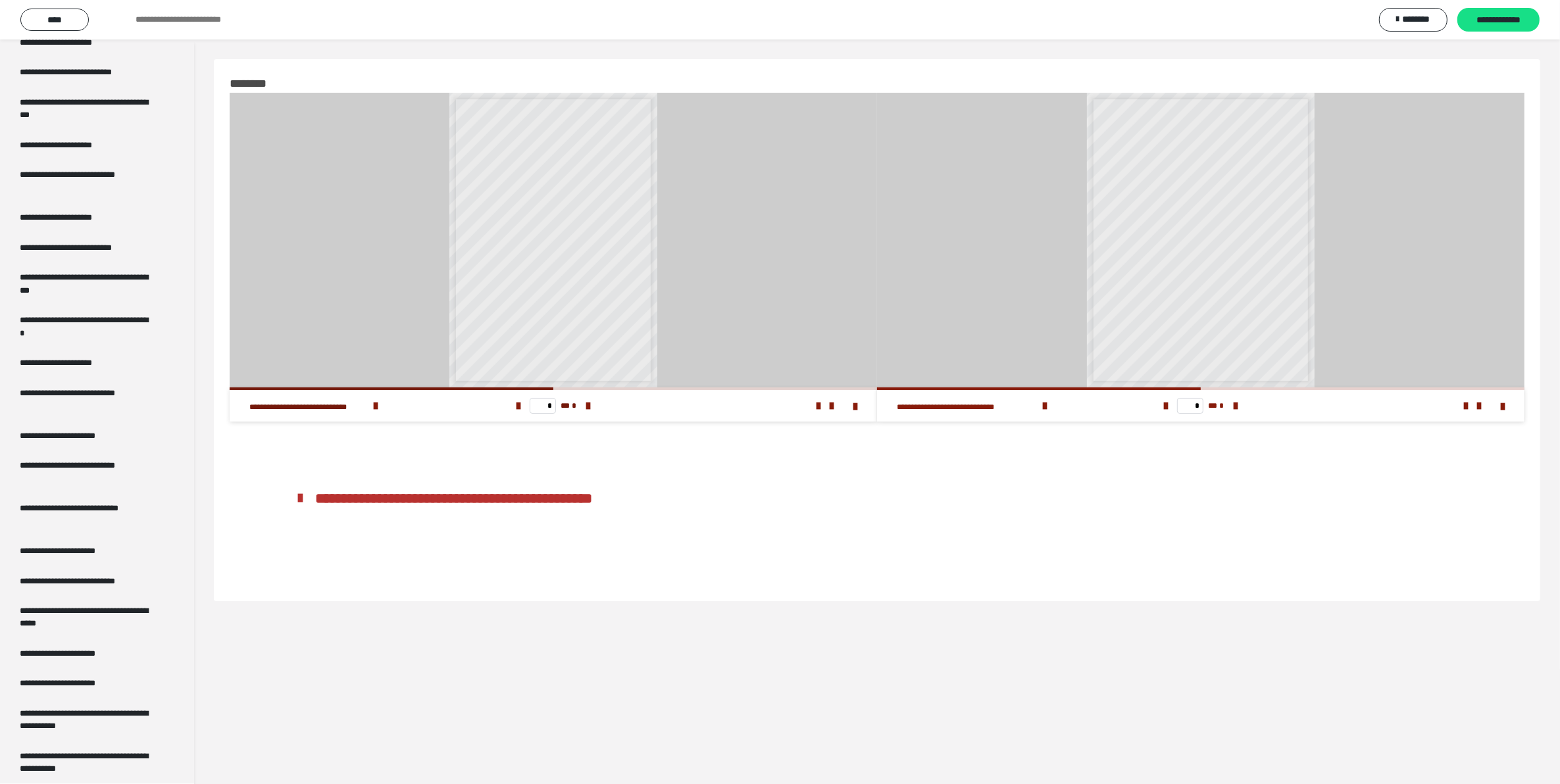 click on "**********" at bounding box center [85, 581] 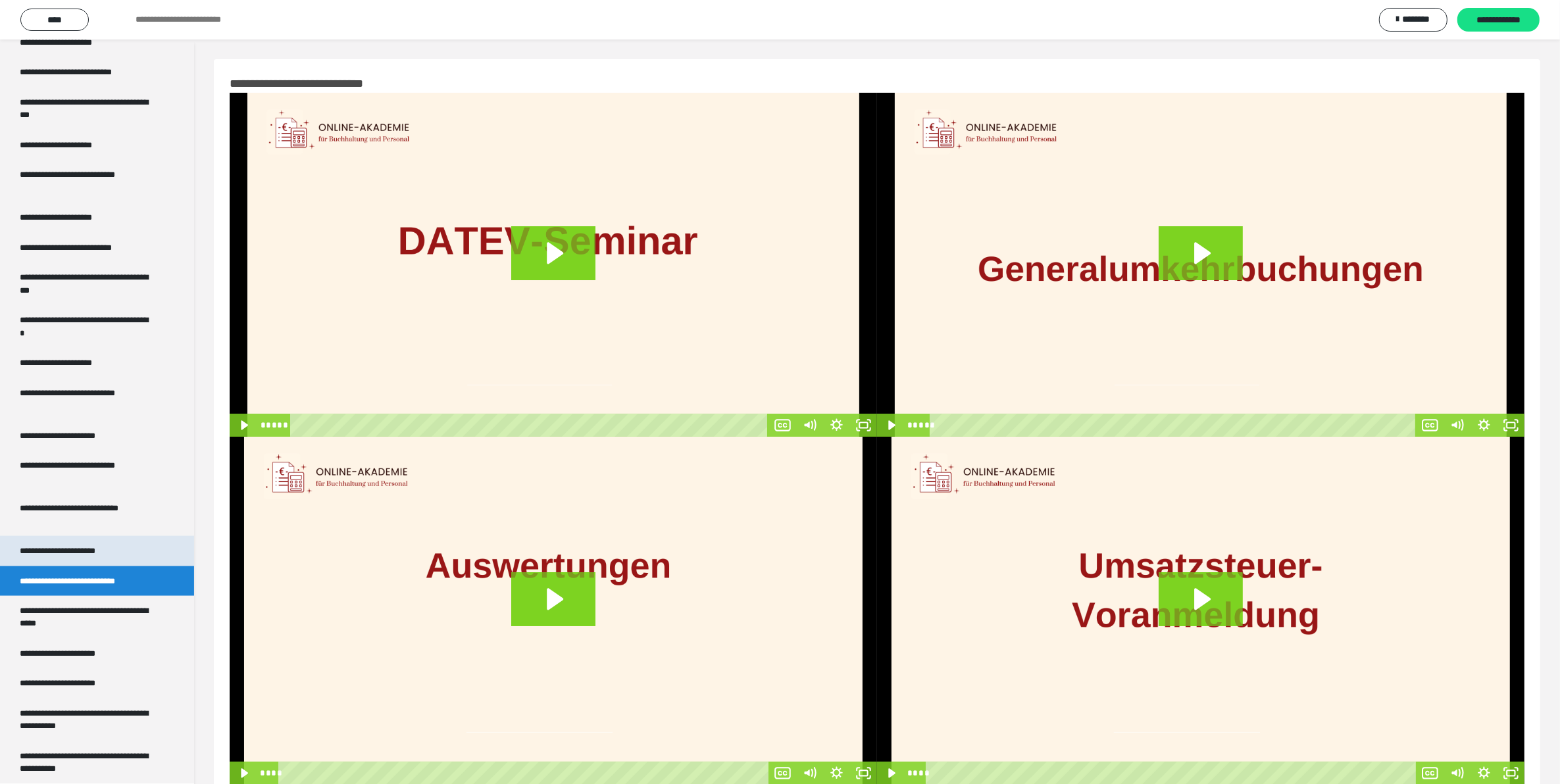 click on "**********" at bounding box center (72, 551) 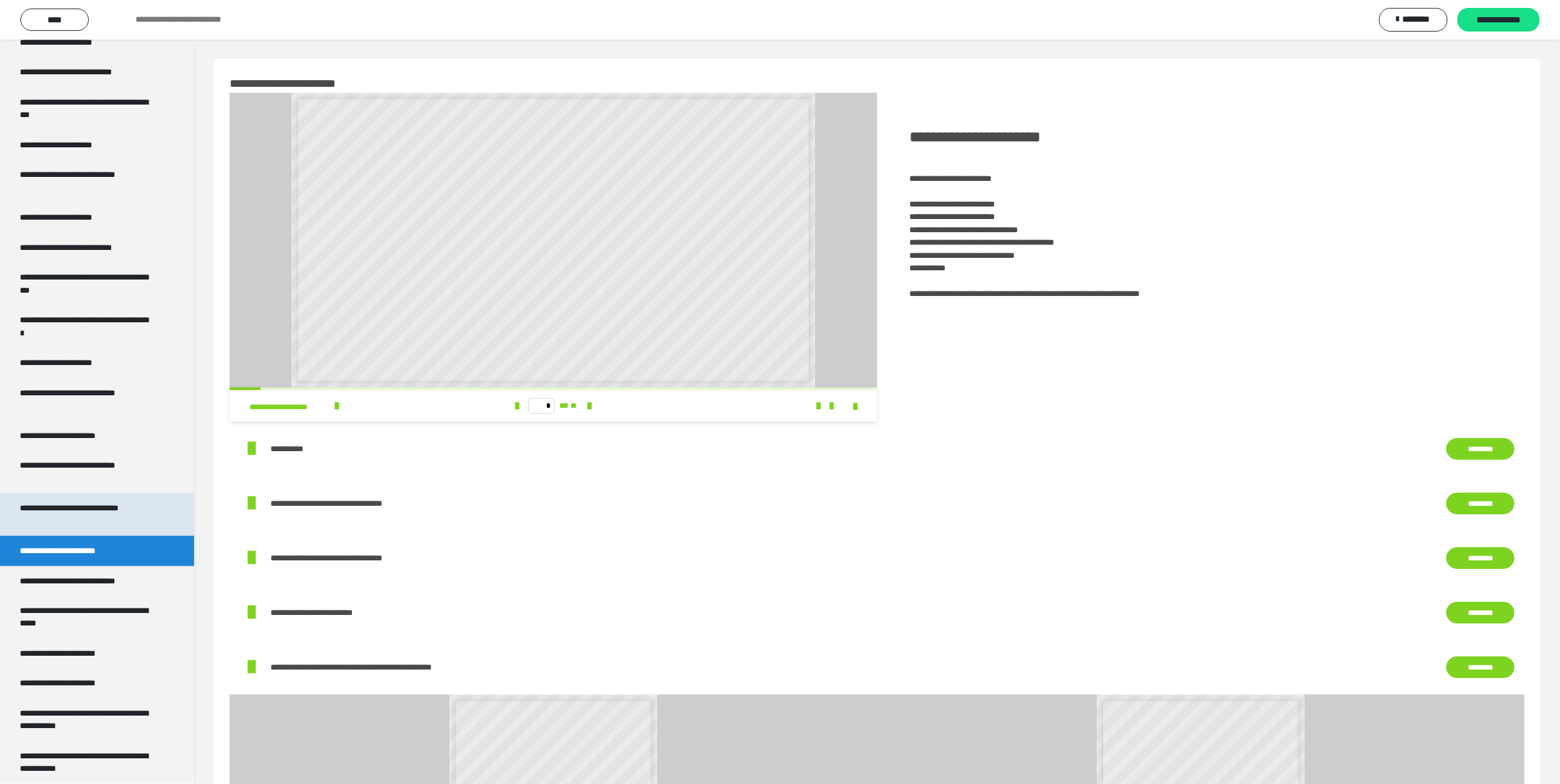 click on "**********" at bounding box center [86, 514] 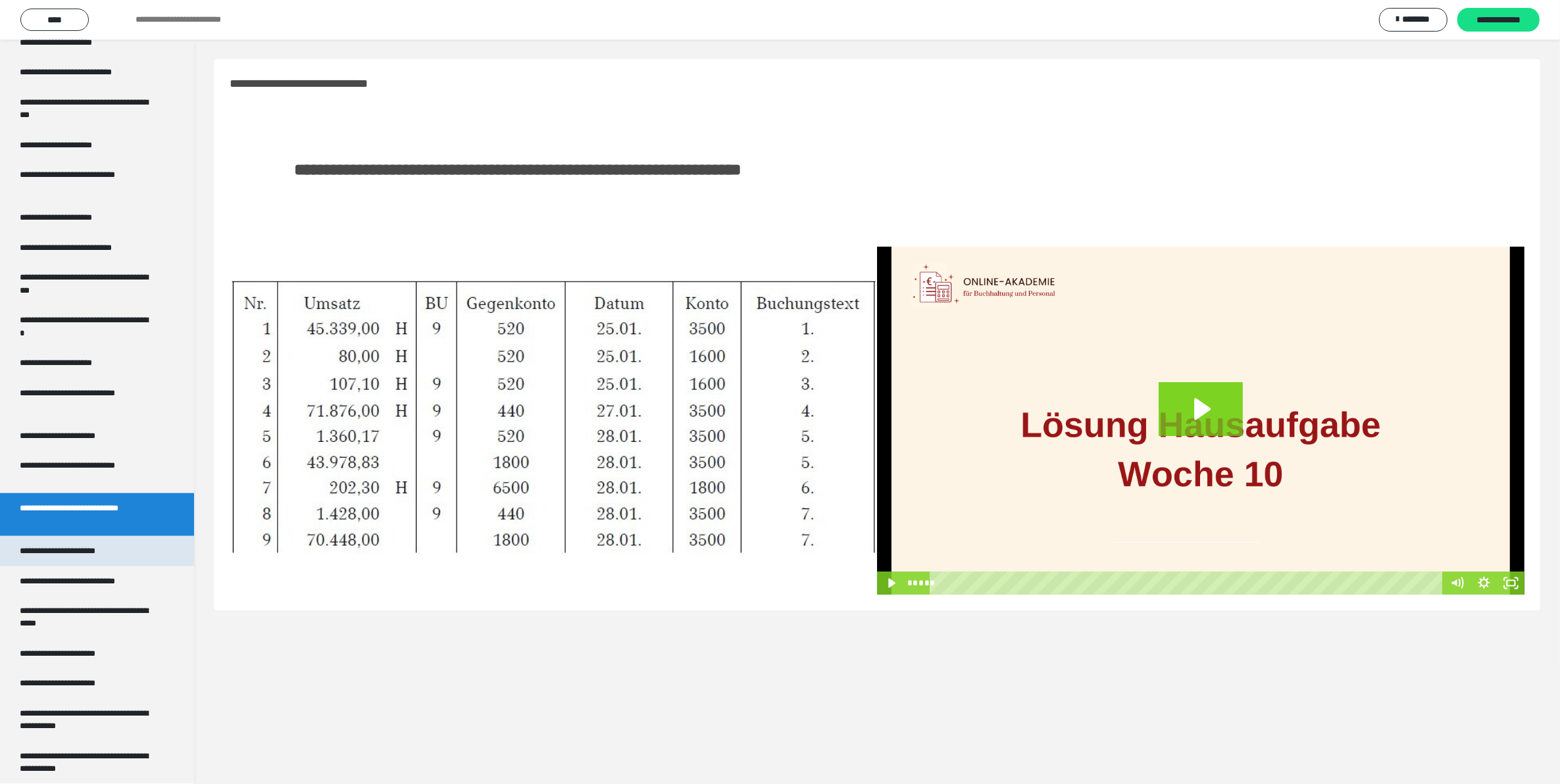 click on "**********" at bounding box center (72, 551) 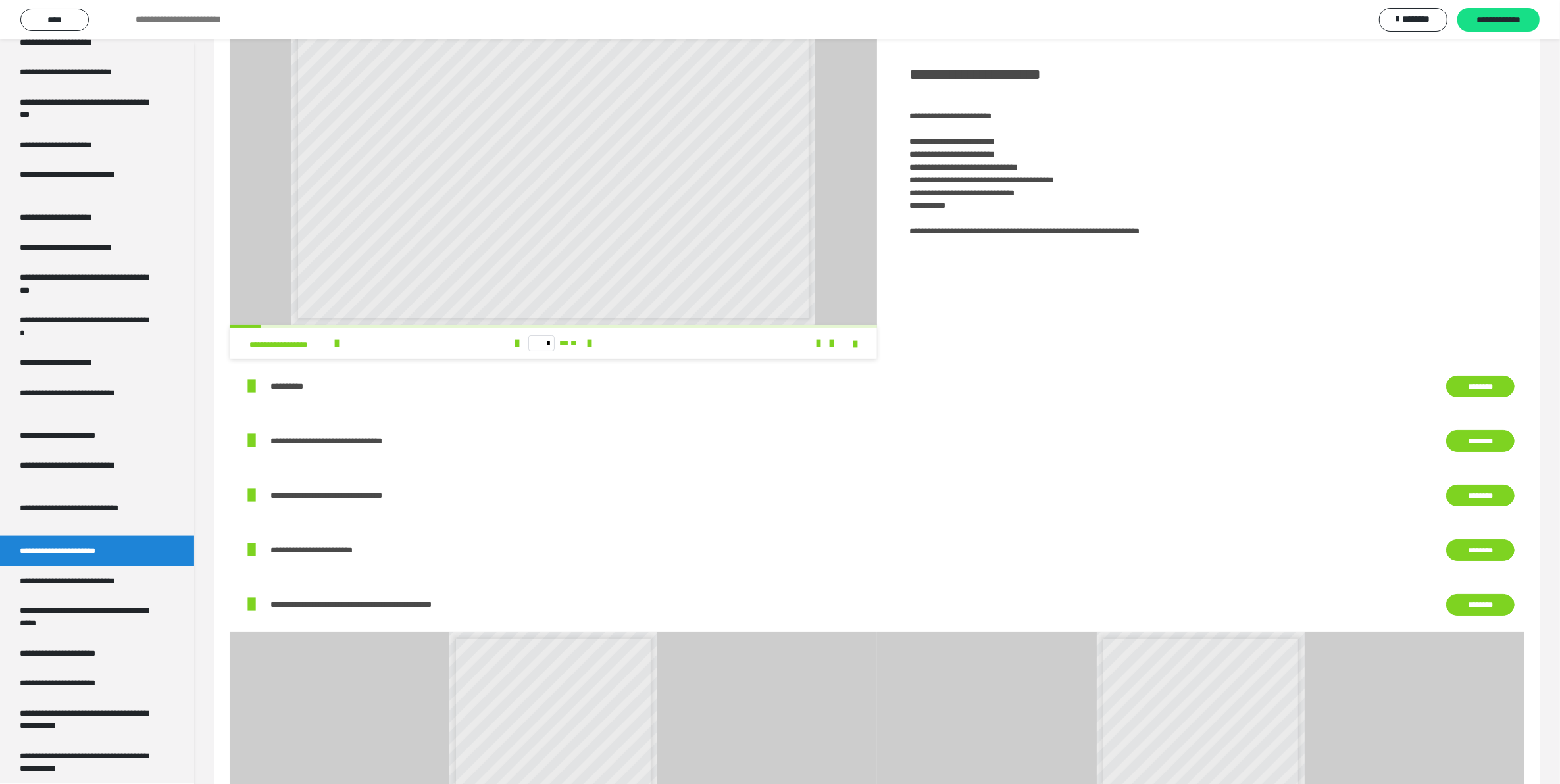 scroll, scrollTop: 82, scrollLeft: 0, axis: vertical 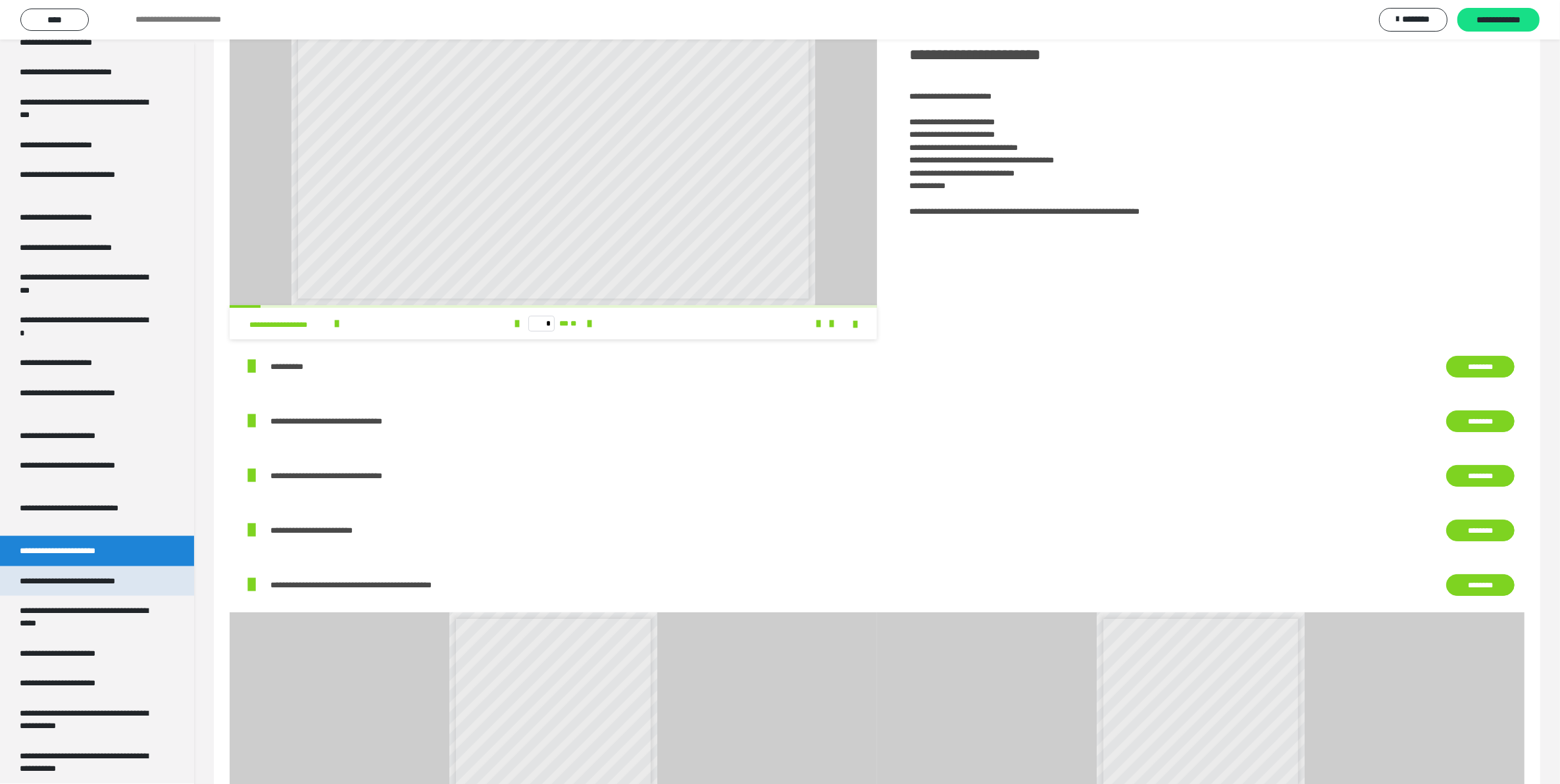 click on "**********" at bounding box center (97, 581) 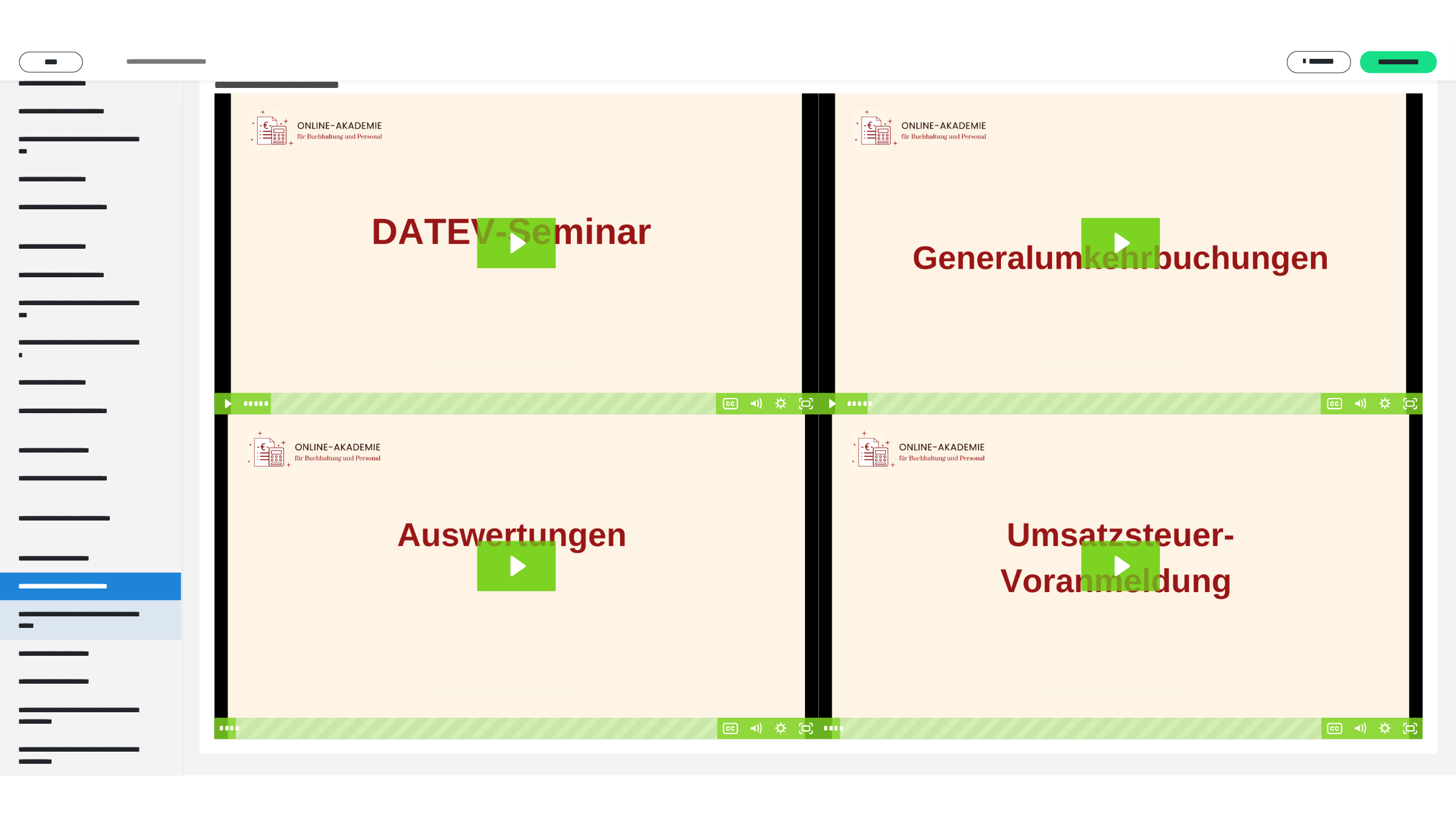 scroll, scrollTop: 36, scrollLeft: 0, axis: vertical 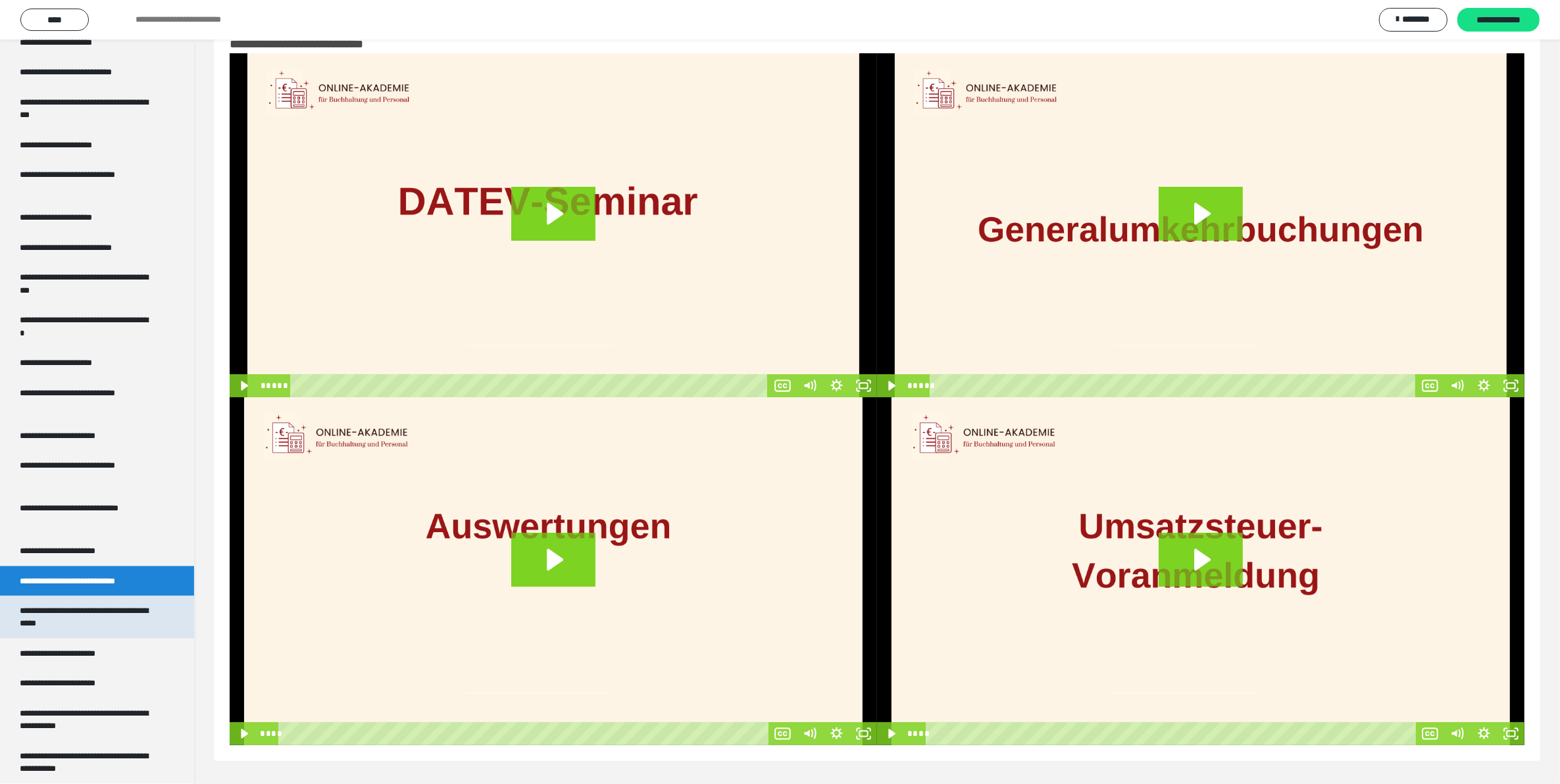 click on "**********" at bounding box center [86, 617] 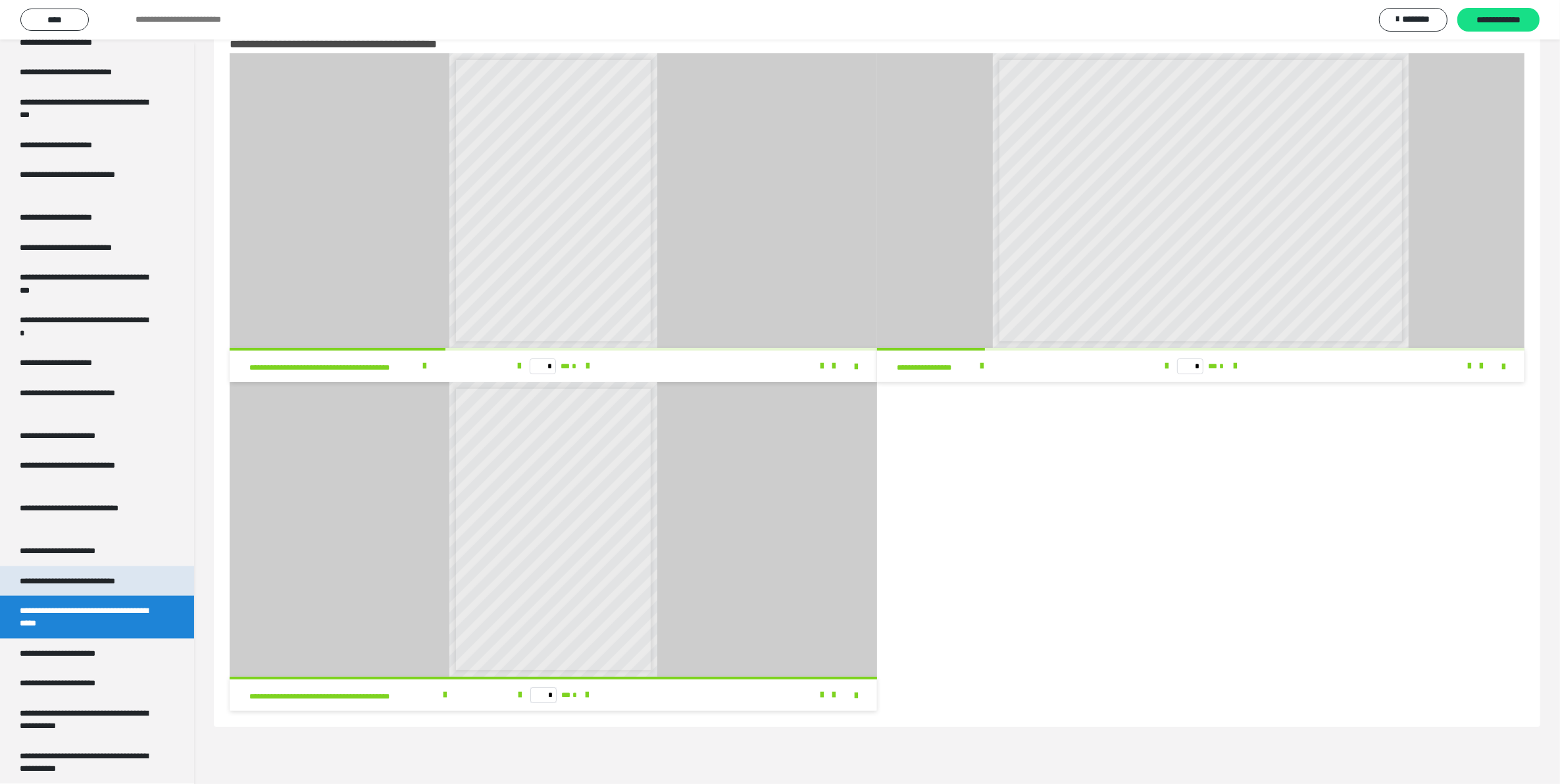 click on "**********" at bounding box center [85, 581] 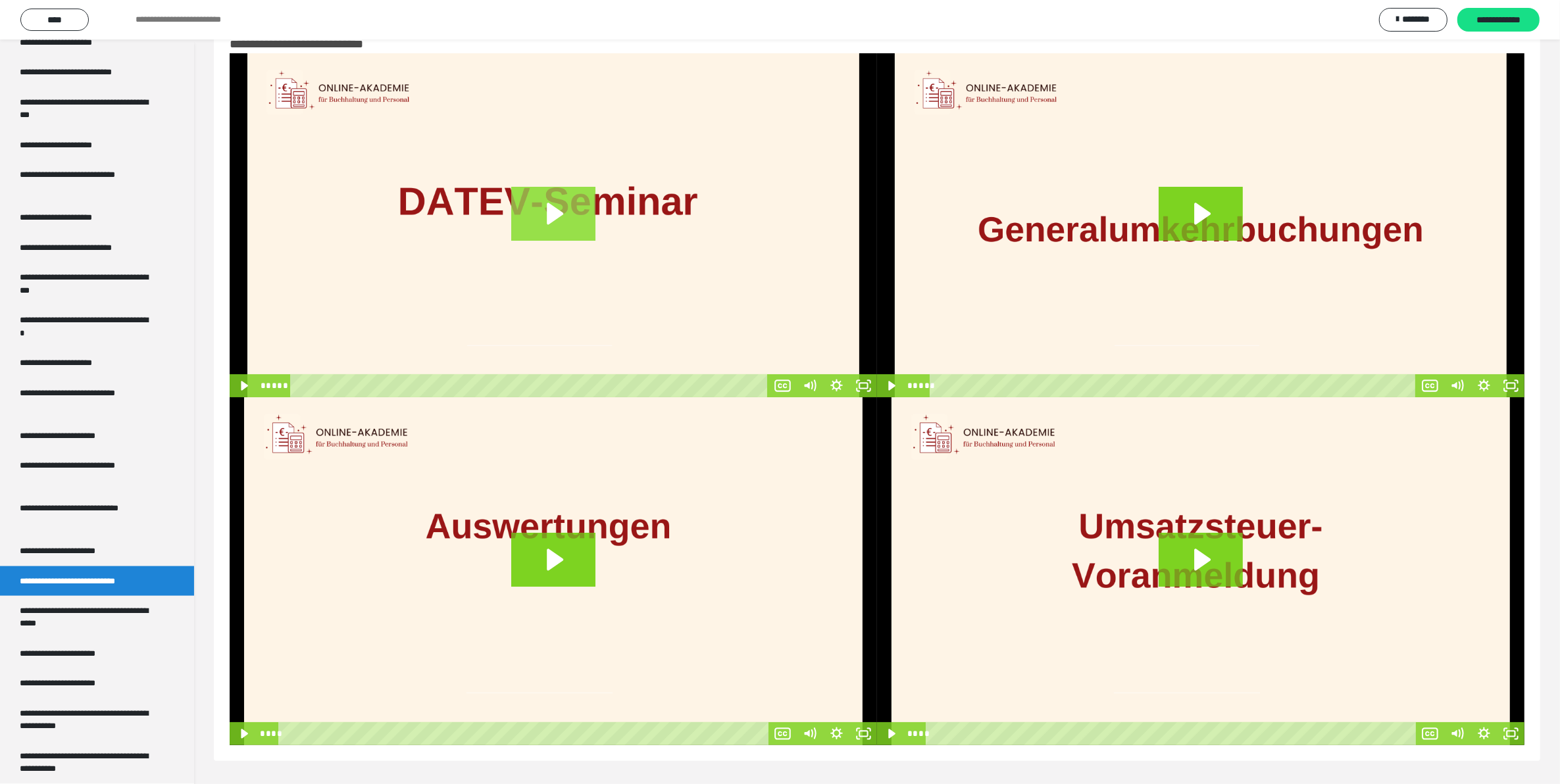 click 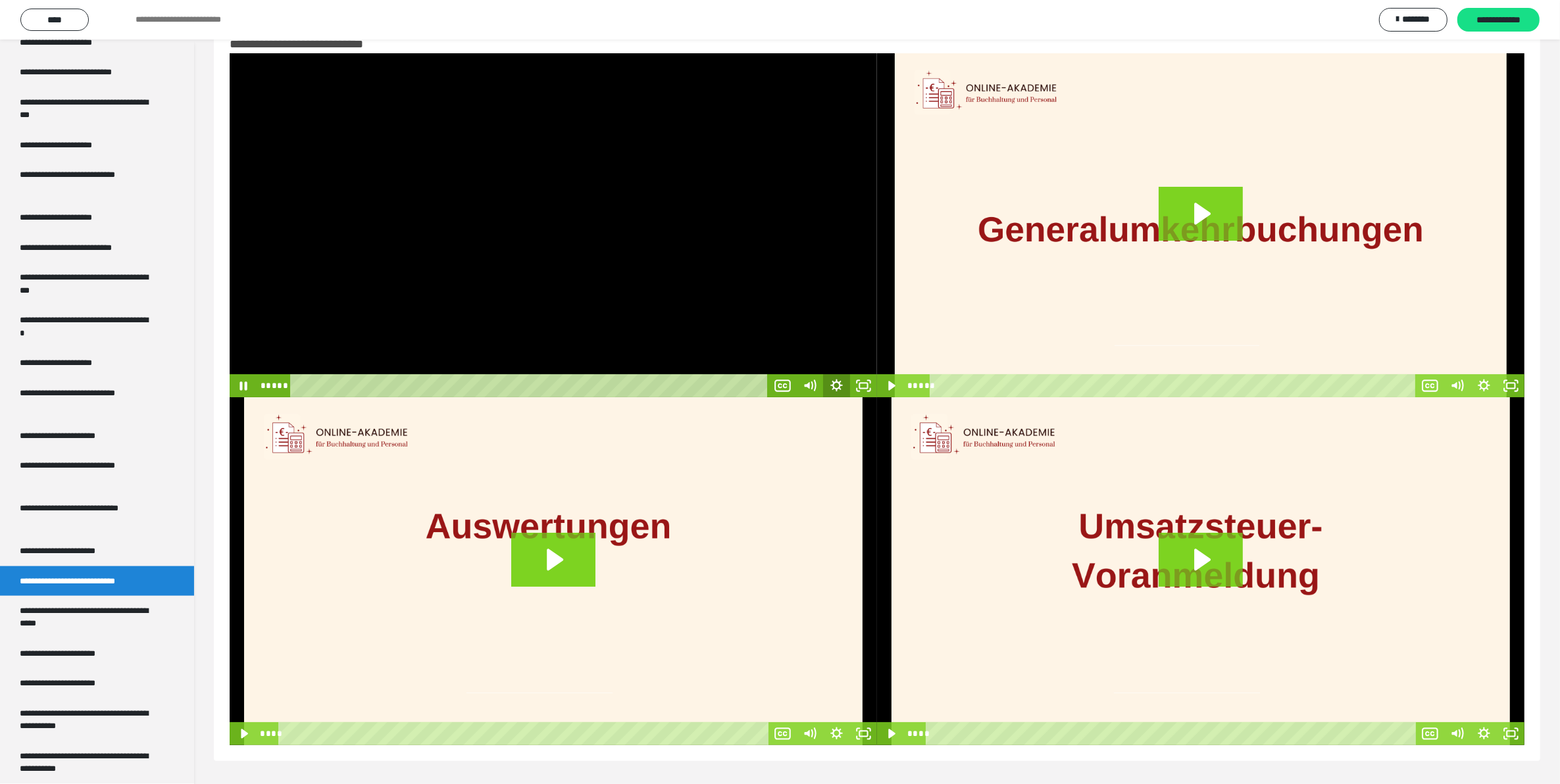 click 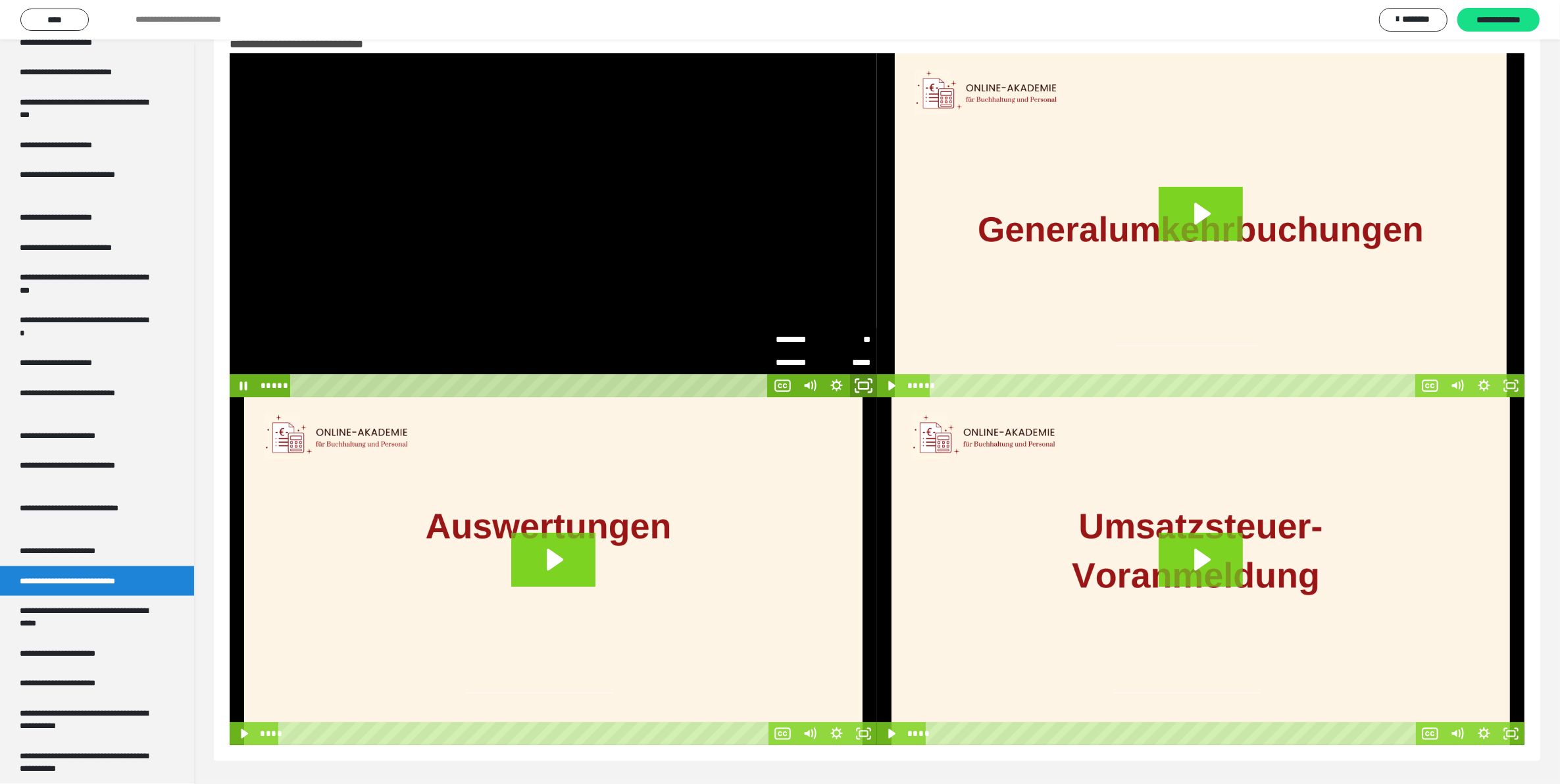 click 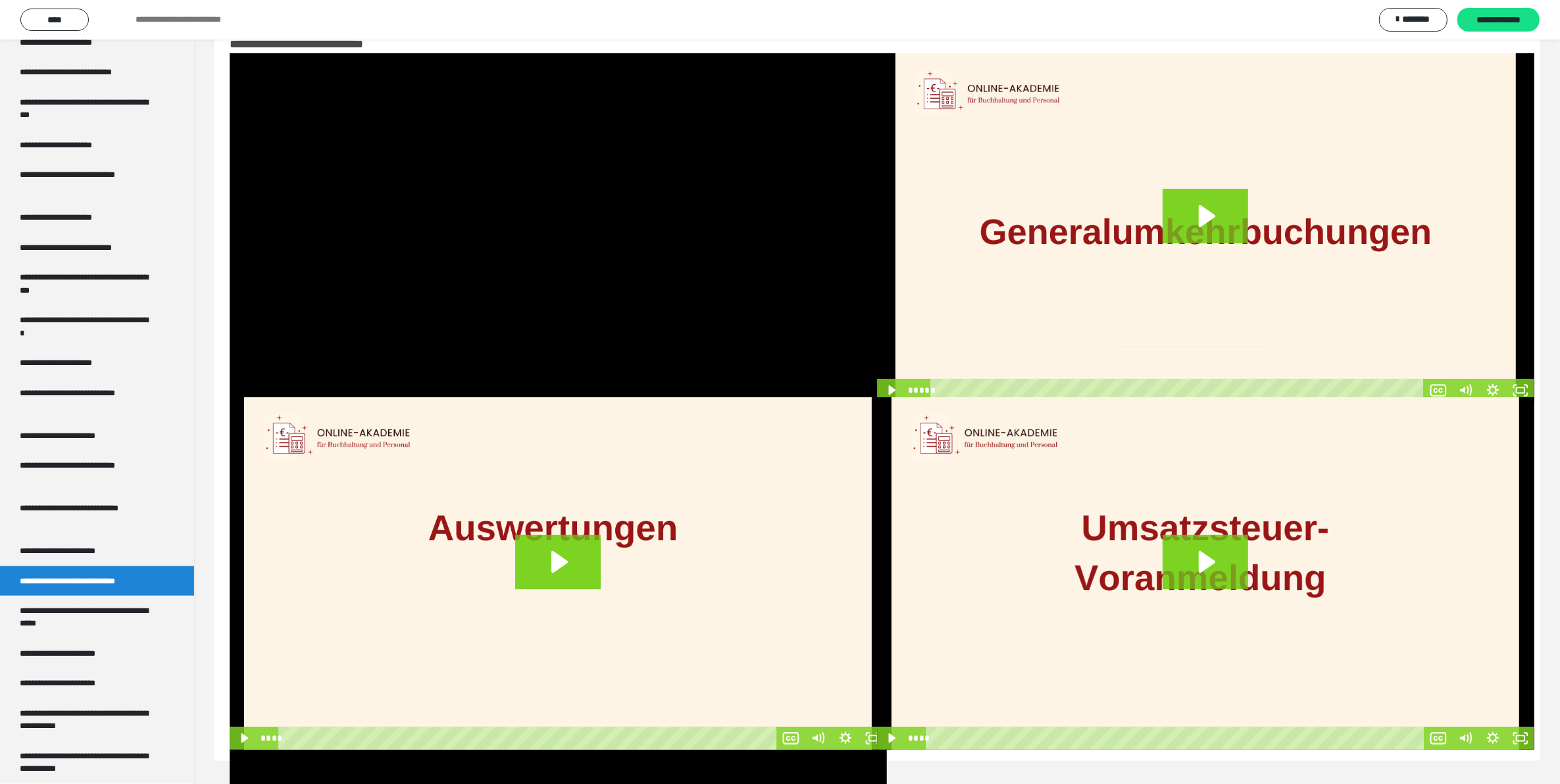 scroll, scrollTop: 2017, scrollLeft: 0, axis: vertical 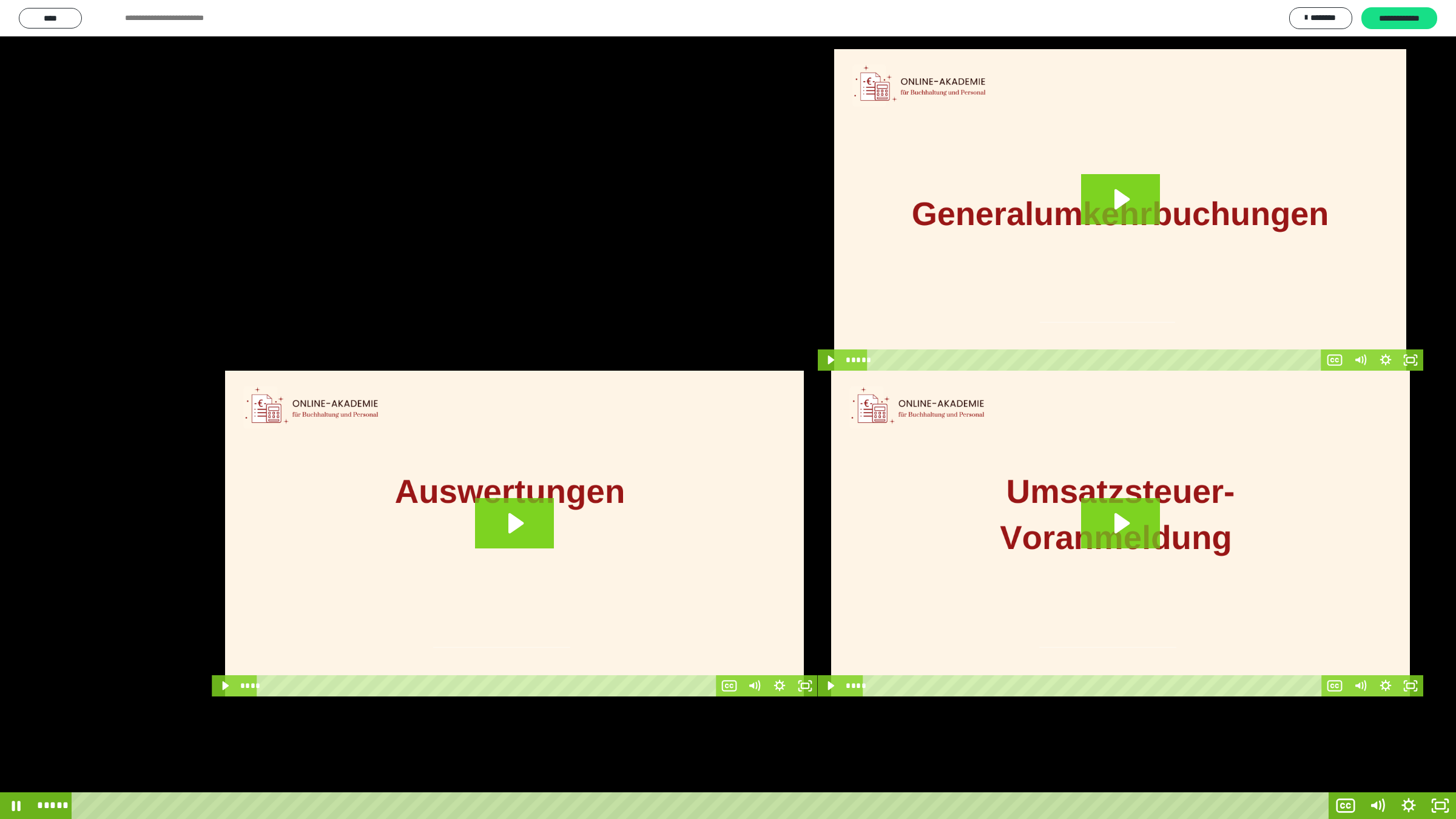 click at bounding box center [728, 410] 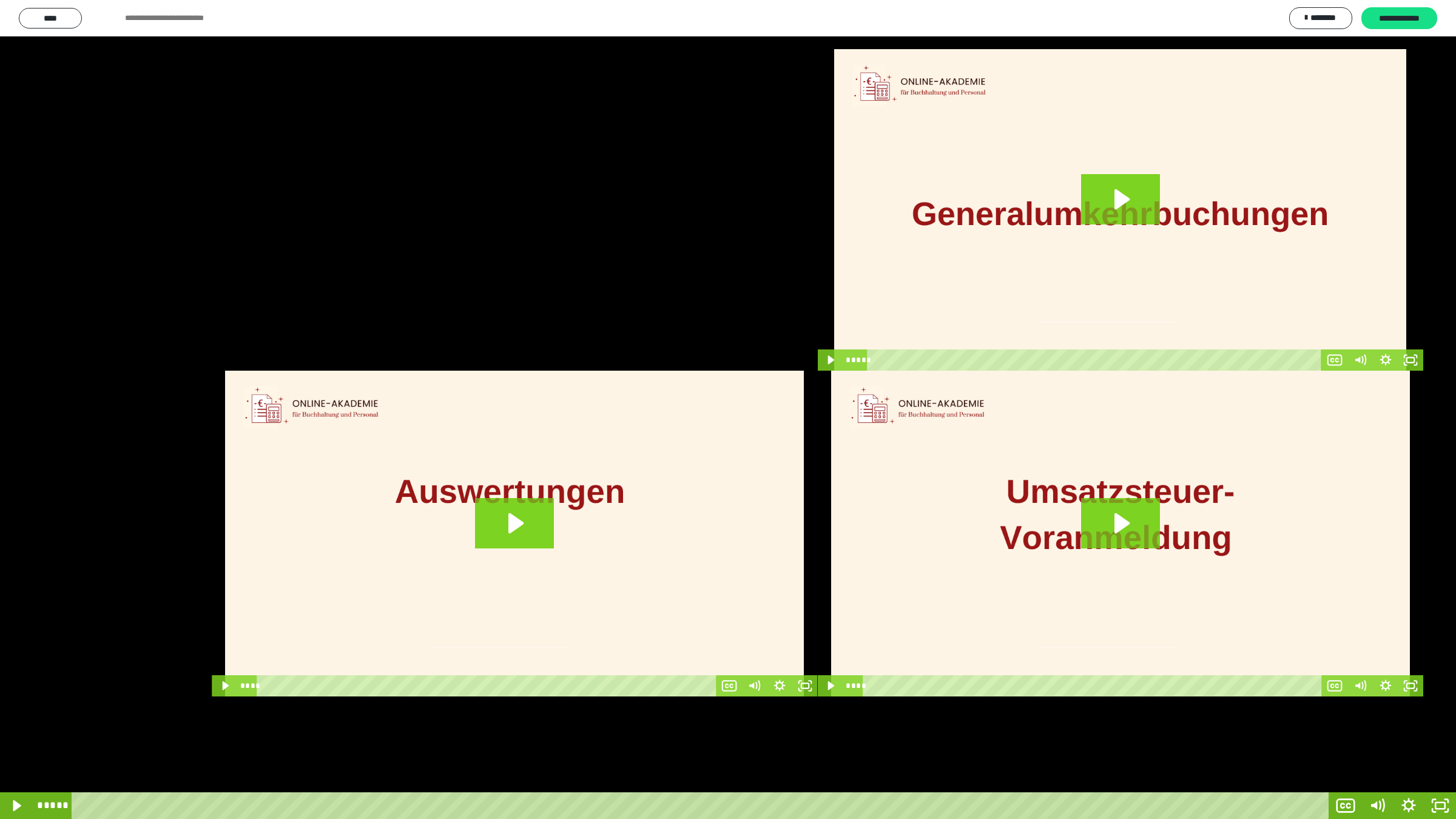 click at bounding box center (728, 410) 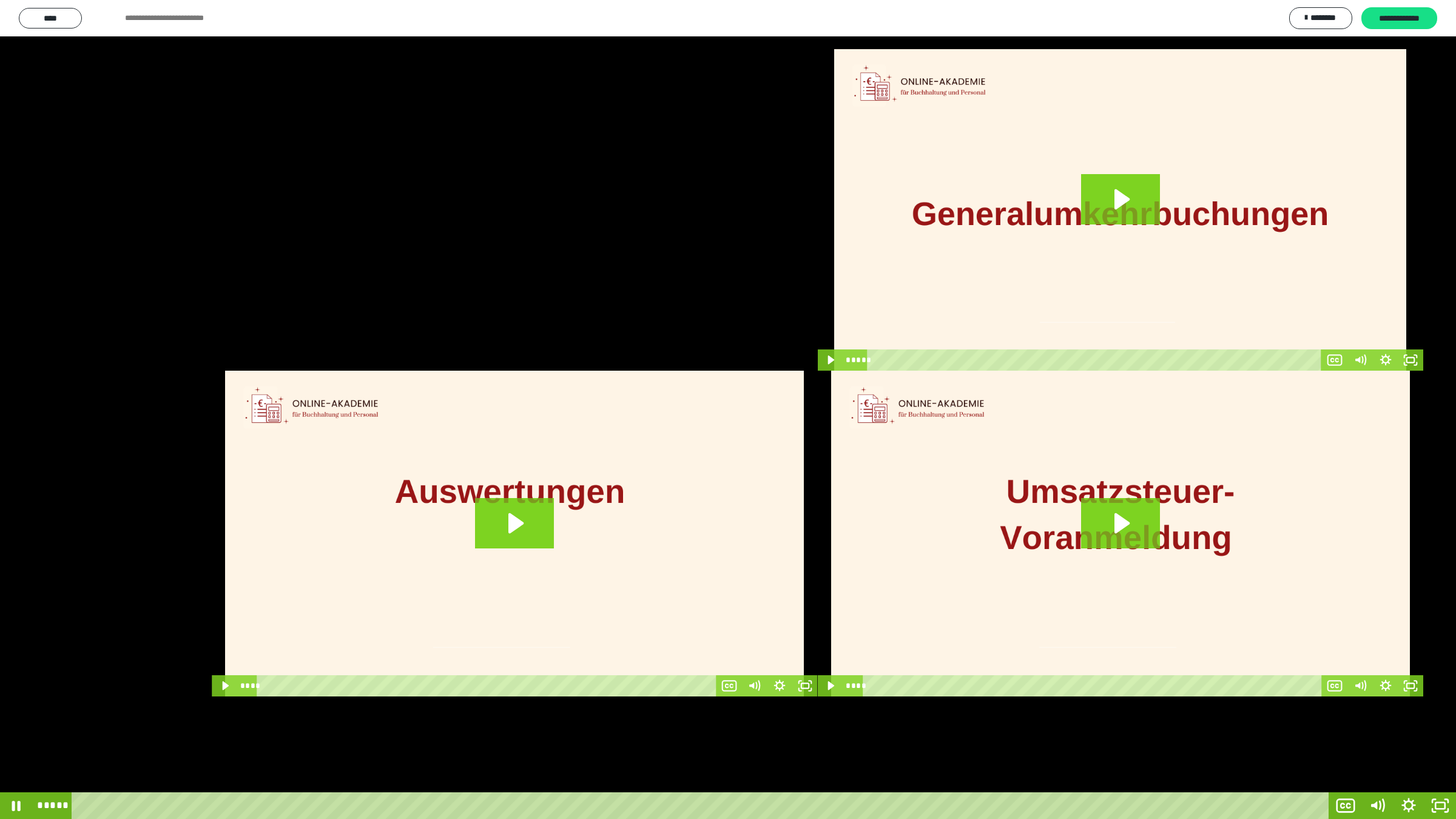 drag, startPoint x: 600, startPoint y: 41, endPoint x: 549, endPoint y: 143, distance: 114.03947 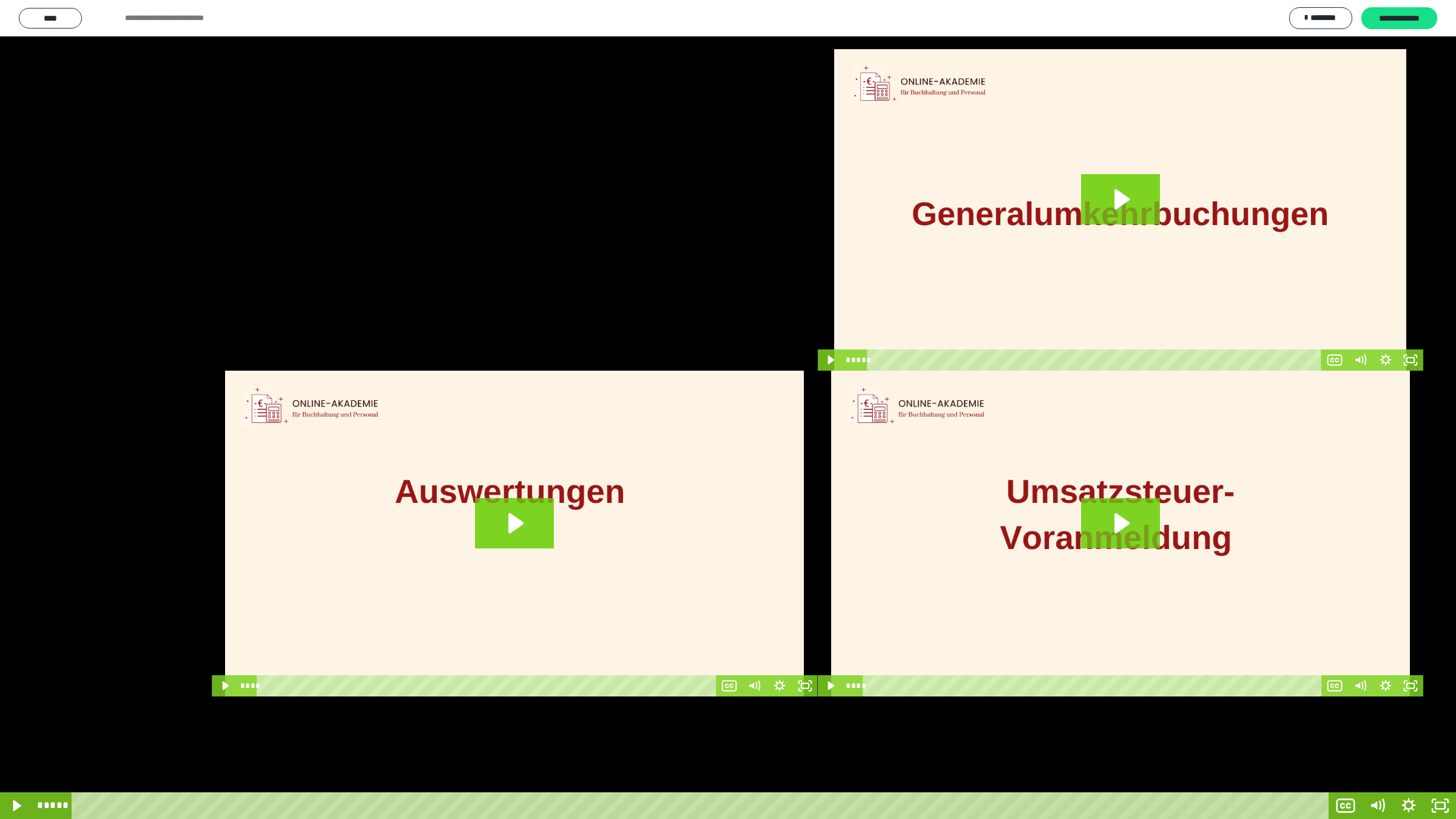 click at bounding box center [728, 410] 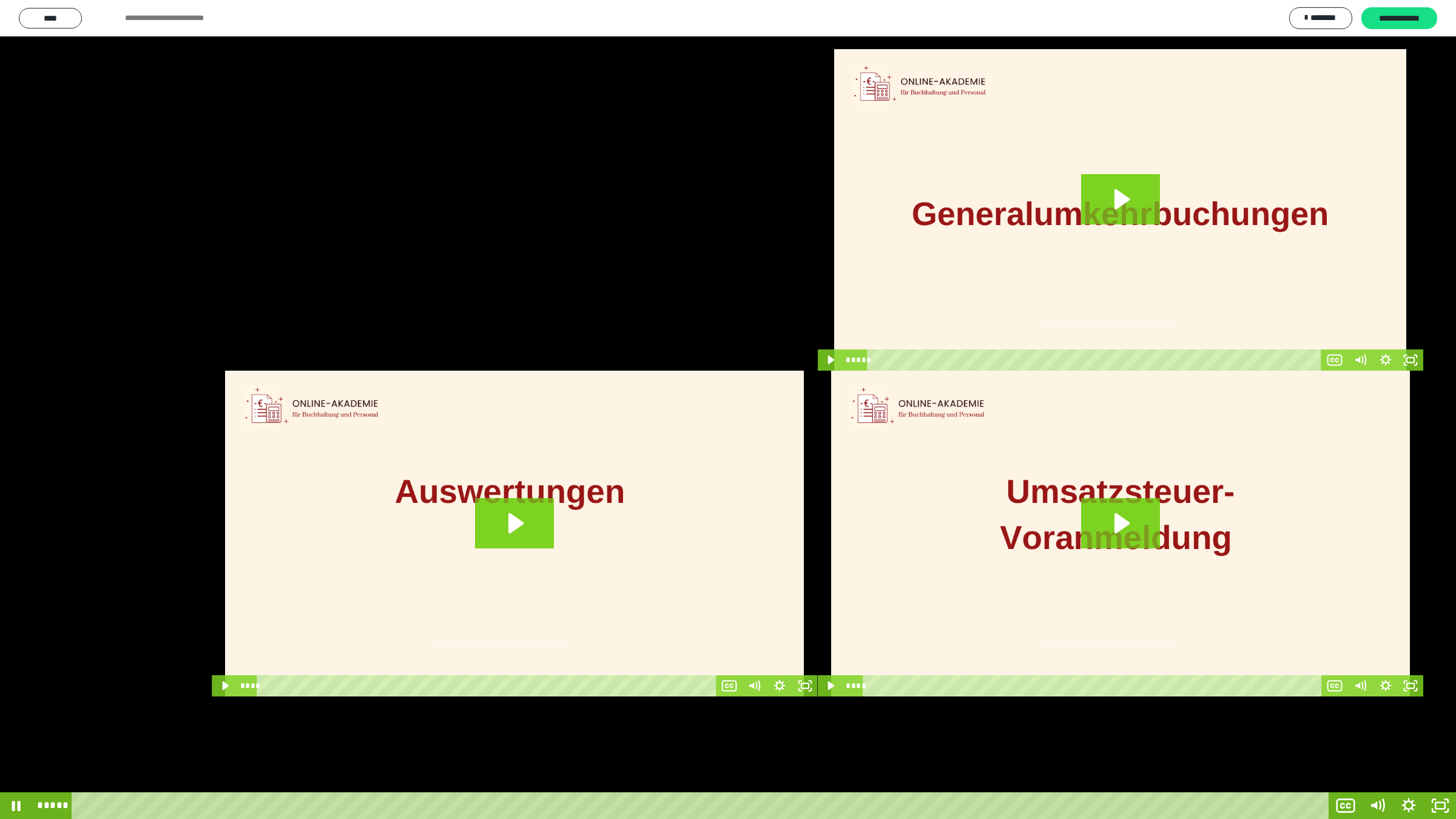 click at bounding box center [728, 410] 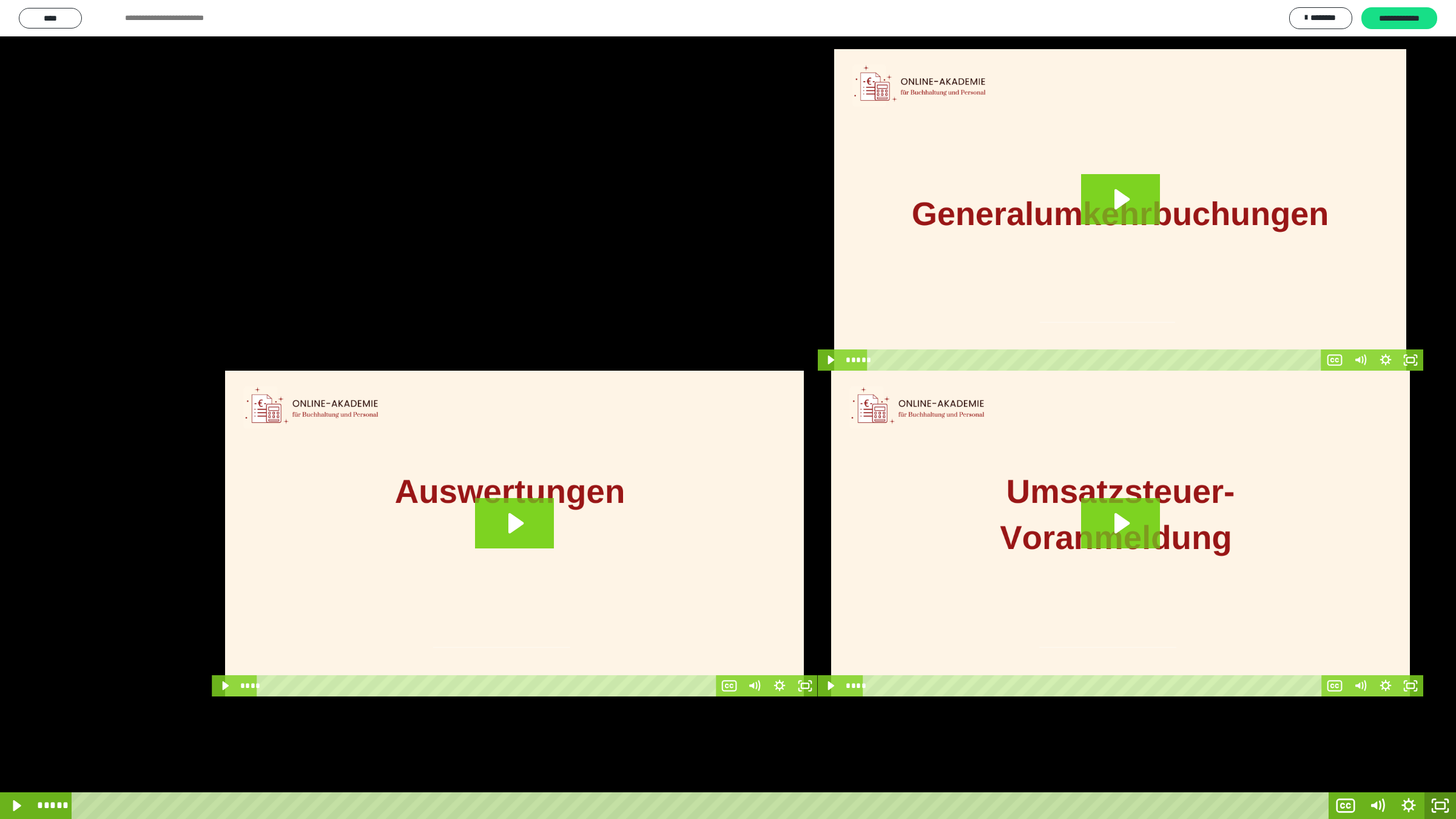 click 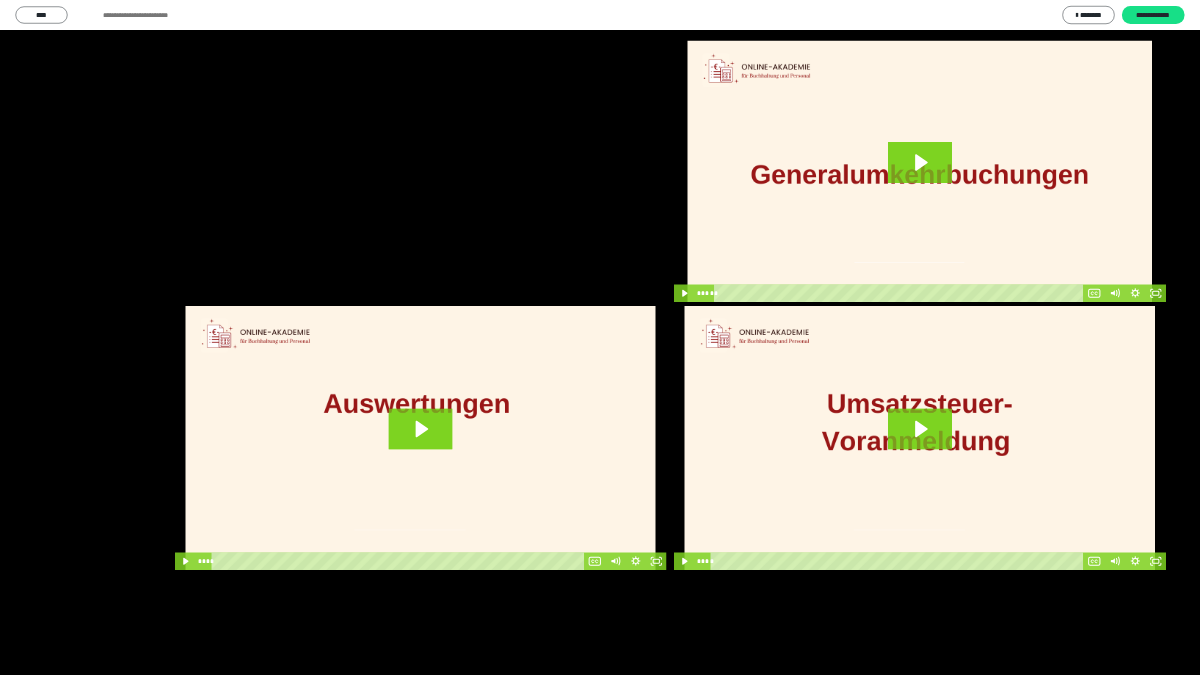 scroll, scrollTop: 3223, scrollLeft: 0, axis: vertical 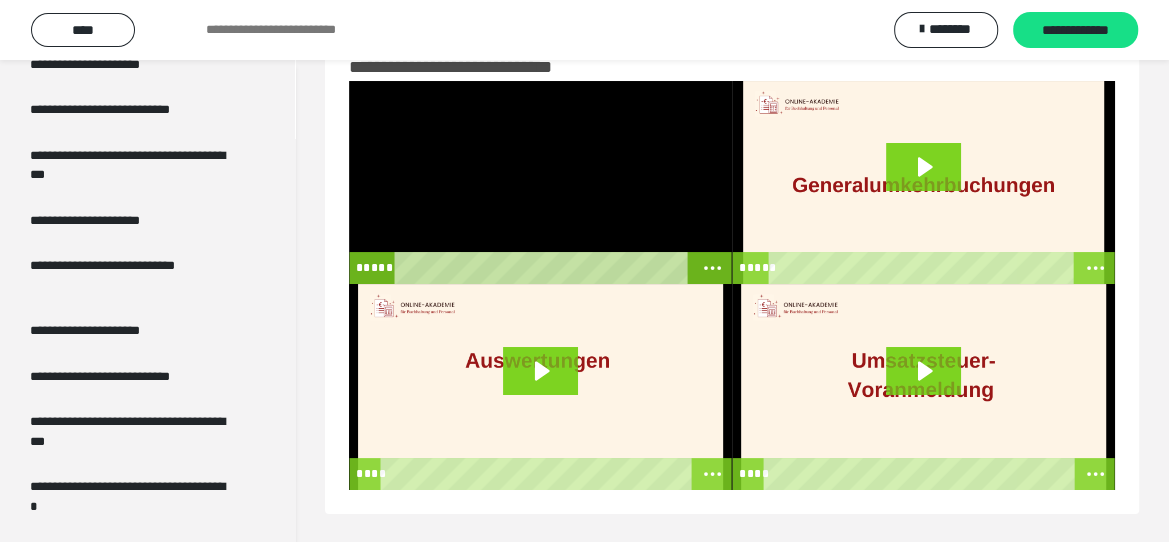 click at bounding box center (540, 182) 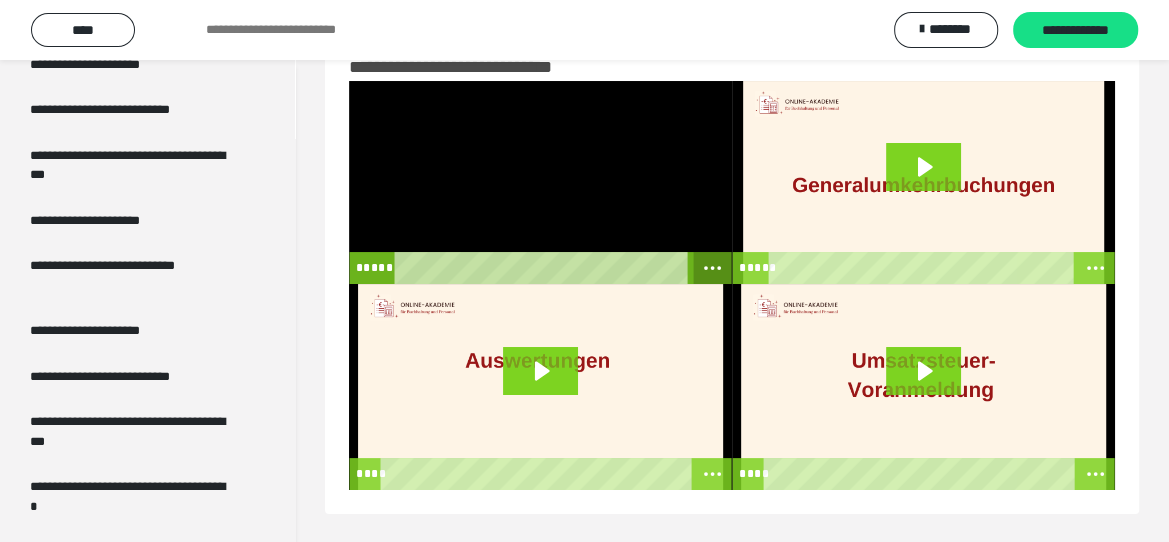 click 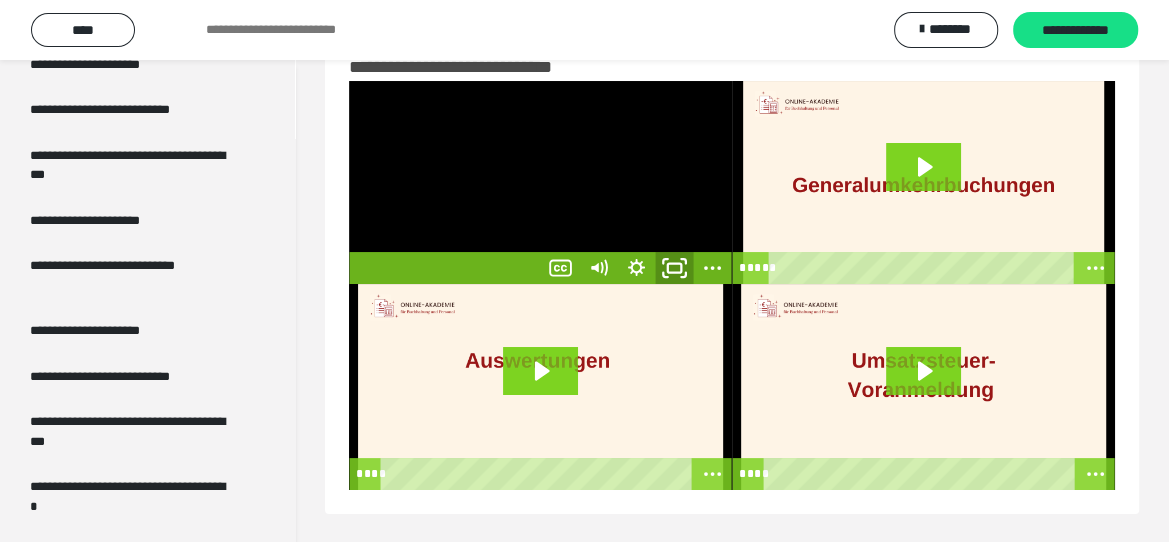 click 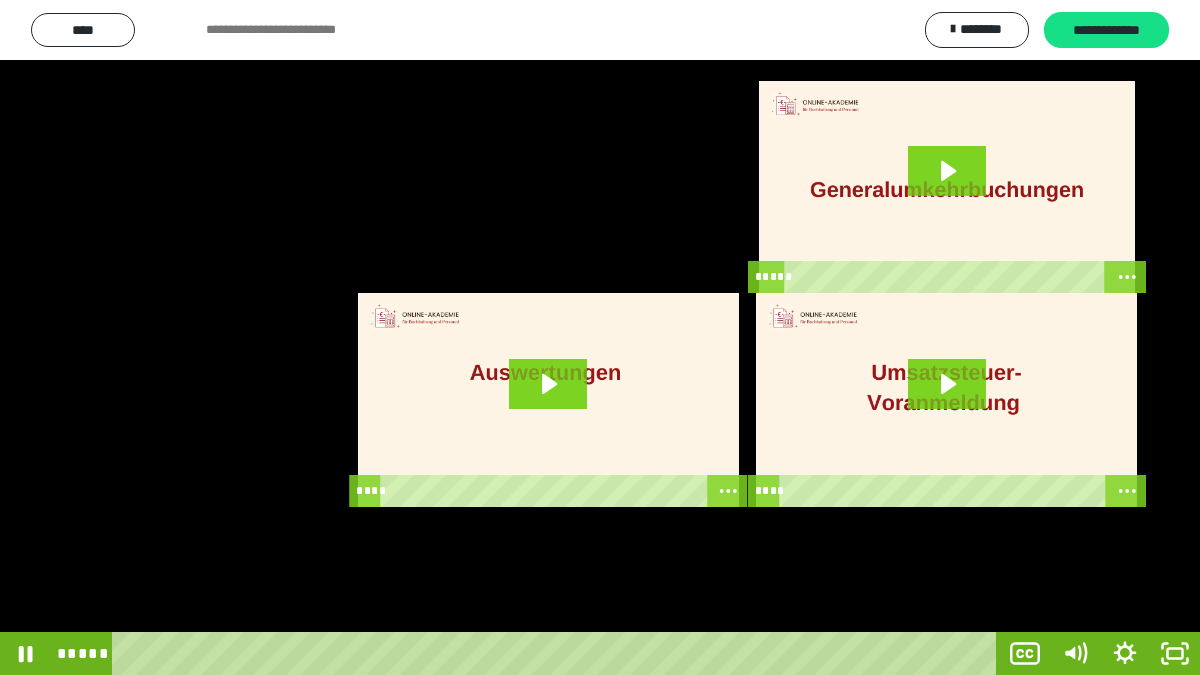 click at bounding box center [600, 337] 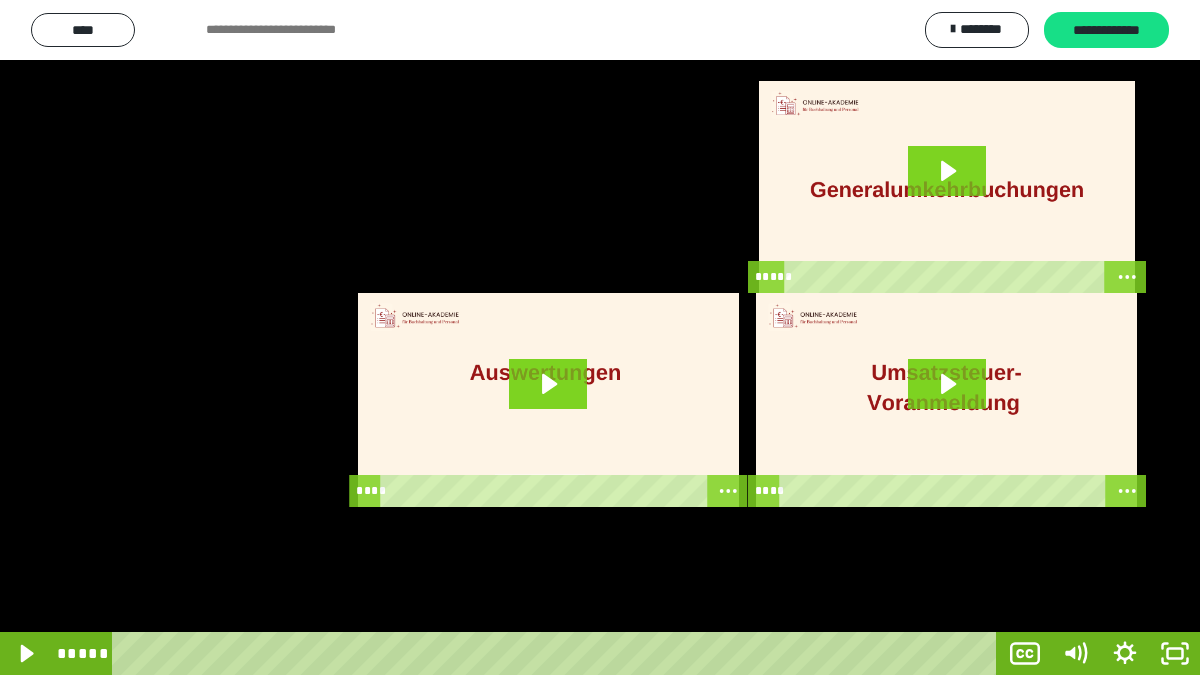click at bounding box center (600, 337) 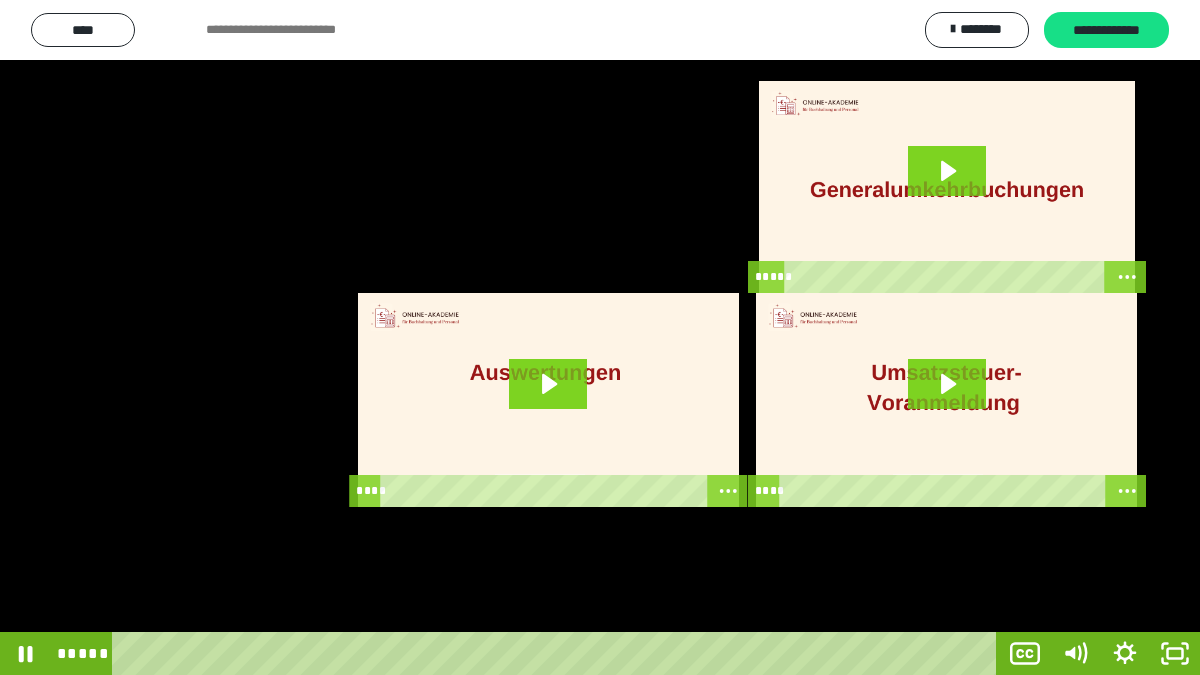 click at bounding box center [600, 337] 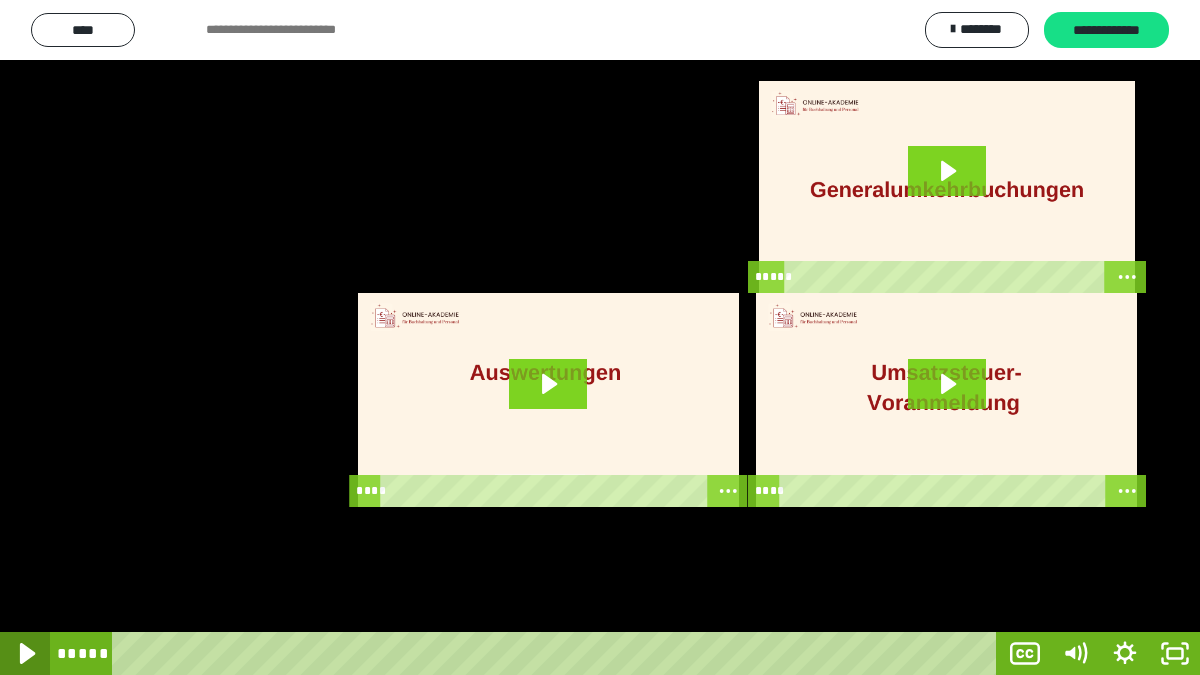 click 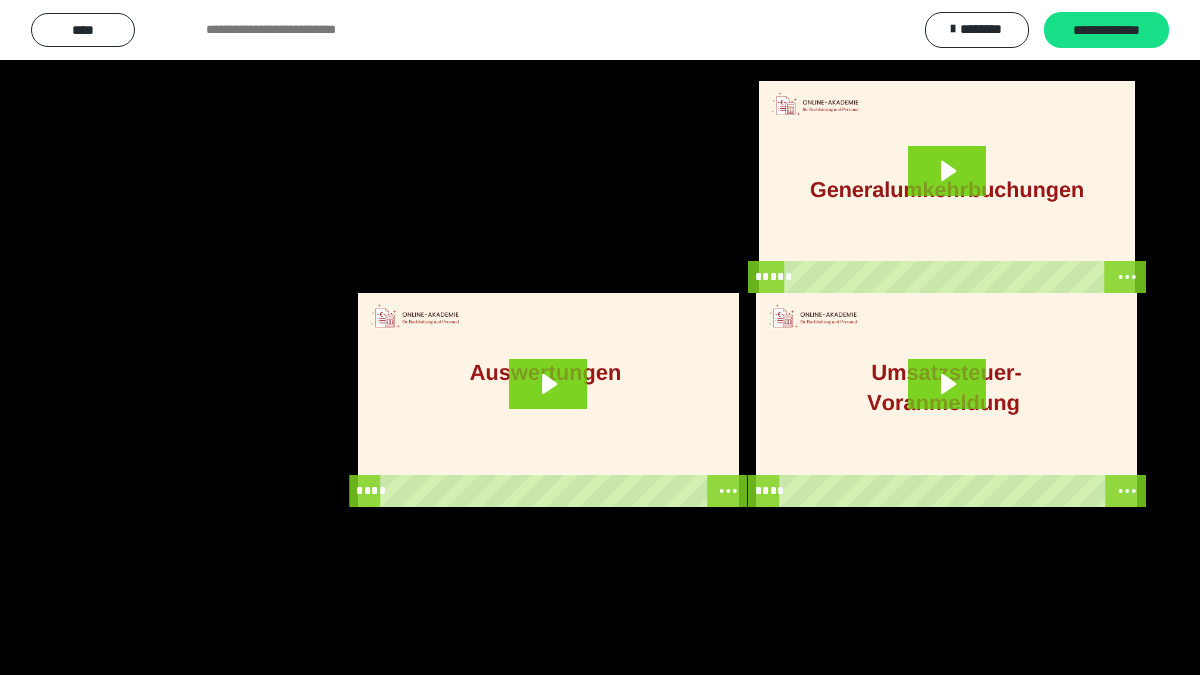 click at bounding box center [600, 337] 